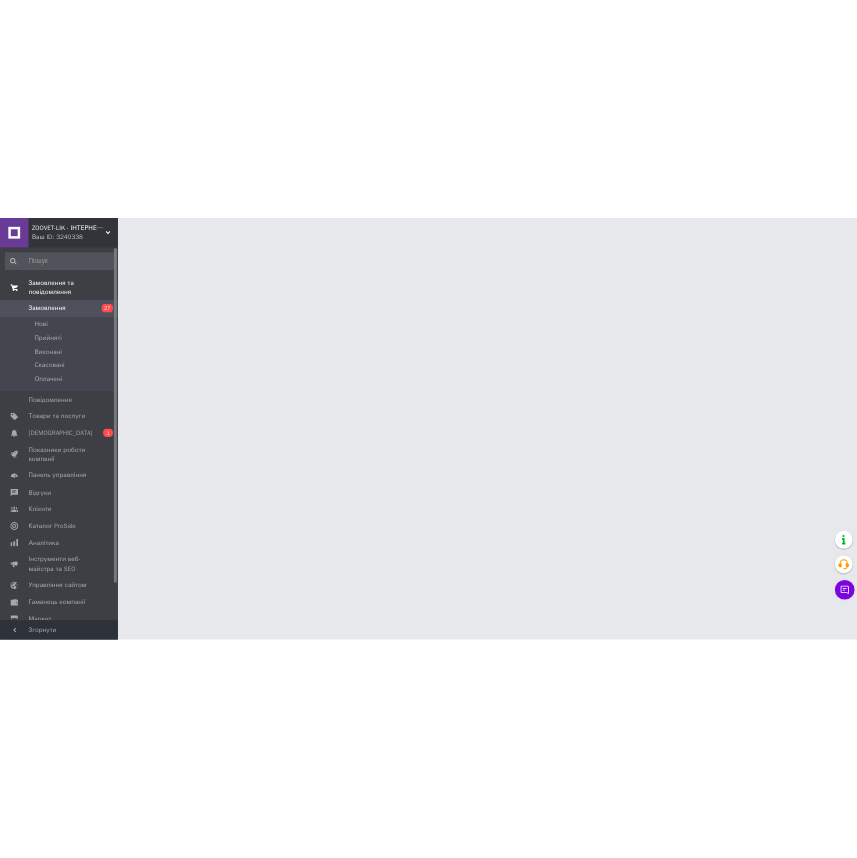 scroll, scrollTop: 0, scrollLeft: 0, axis: both 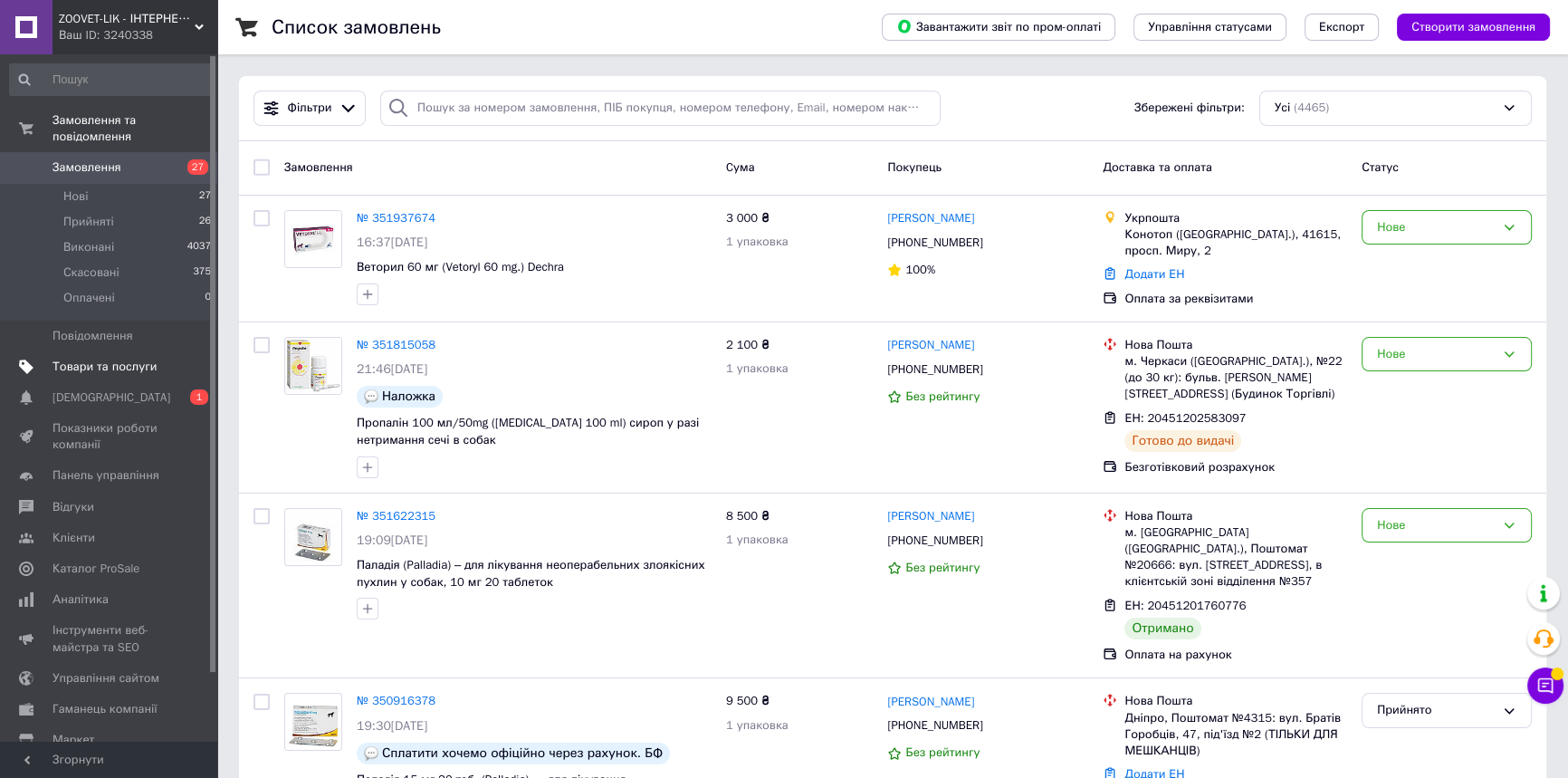 click on "Товари та послуги" at bounding box center [110, 367] 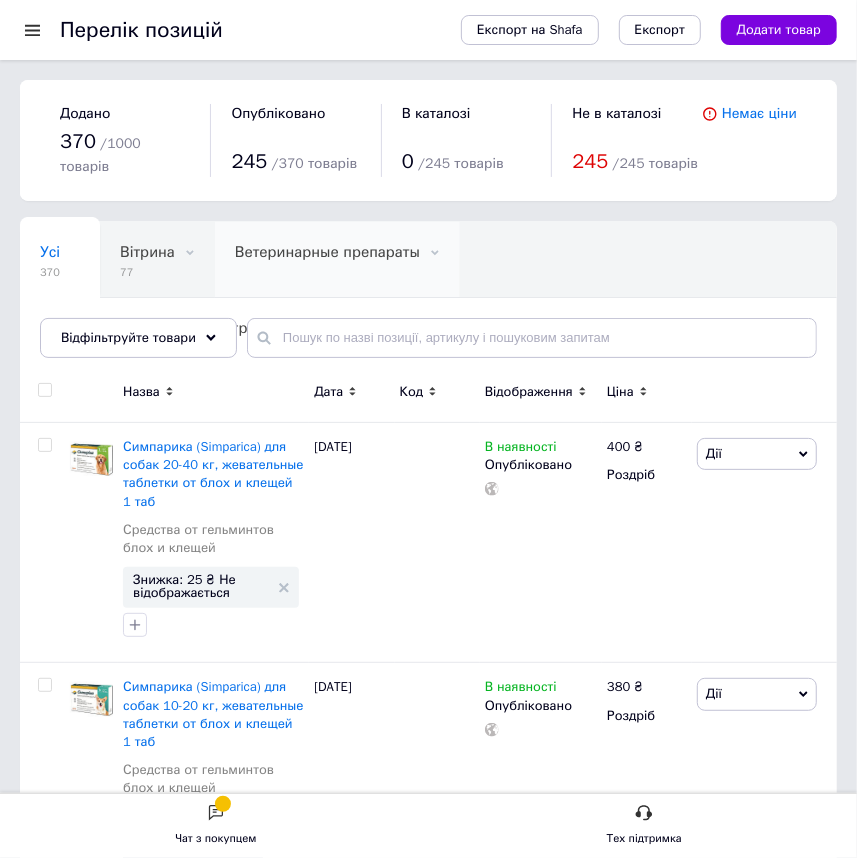 click on "Ветеринарные препараты 0" at bounding box center (337, 260) 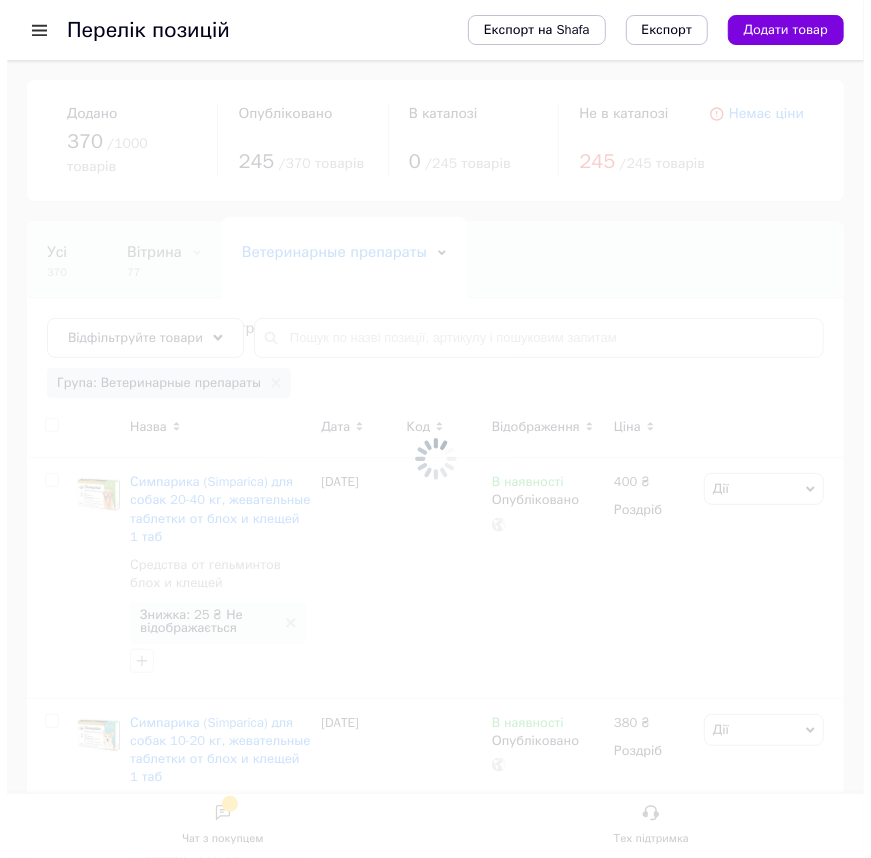 scroll, scrollTop: 0, scrollLeft: 14, axis: horizontal 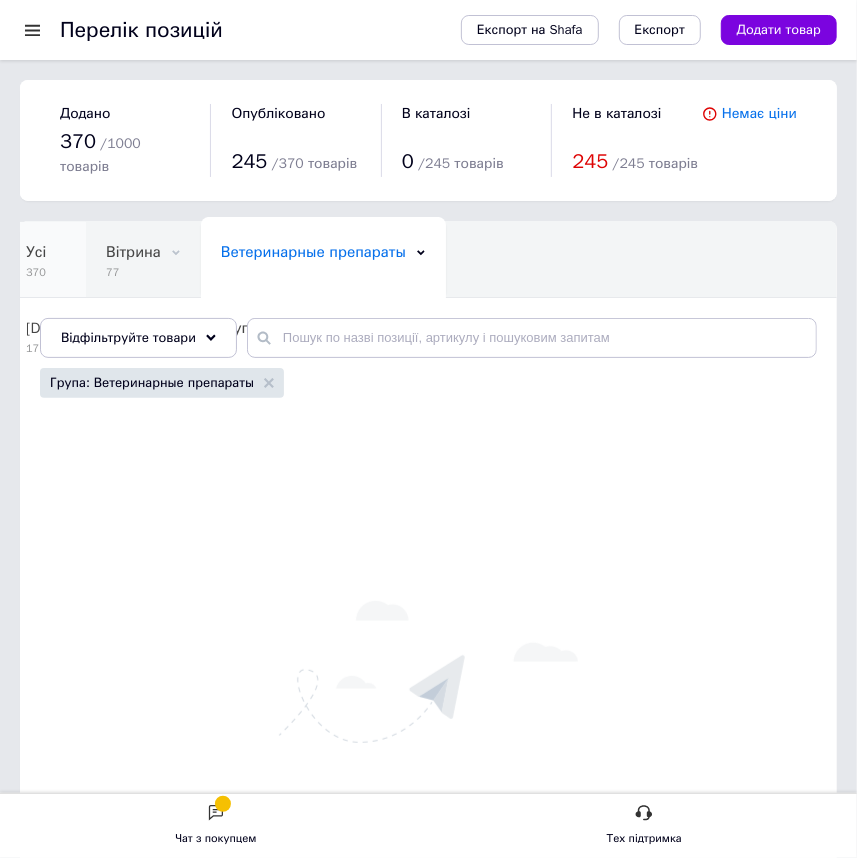 click on "Усі 370" at bounding box center (46, 260) 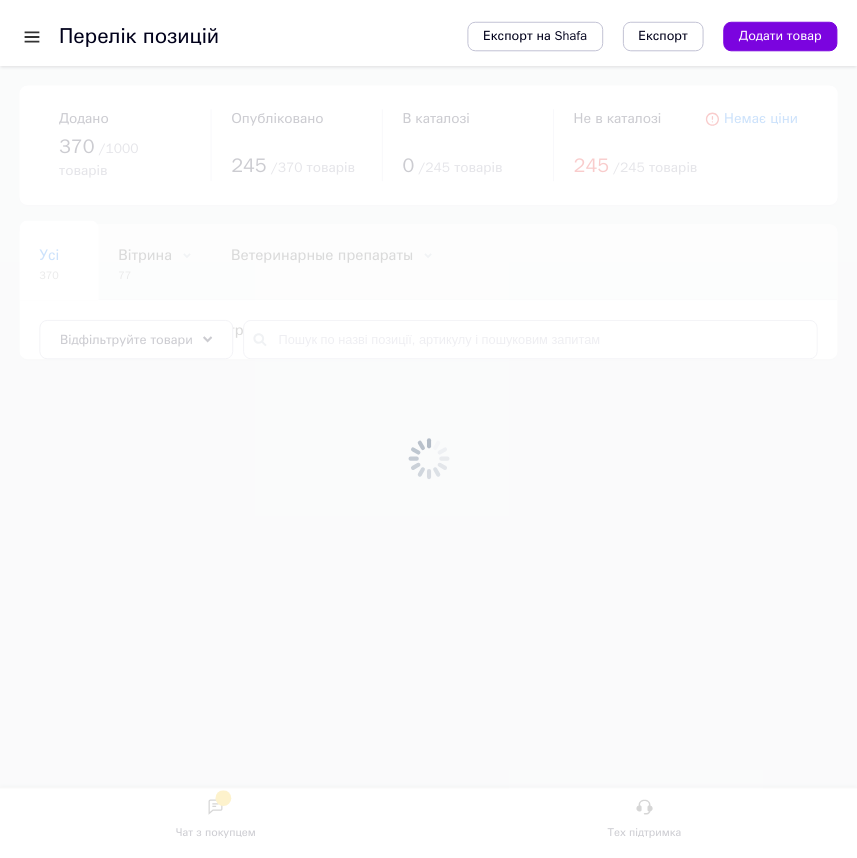 scroll, scrollTop: 0, scrollLeft: 0, axis: both 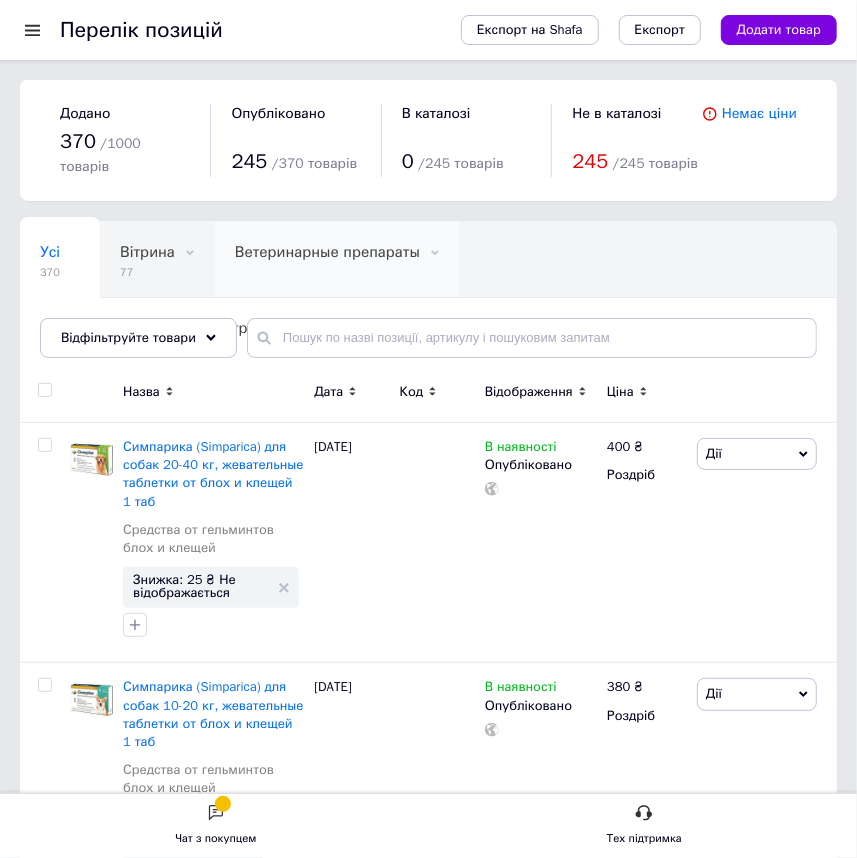 click on "Ветеринарные препараты" at bounding box center [327, 252] 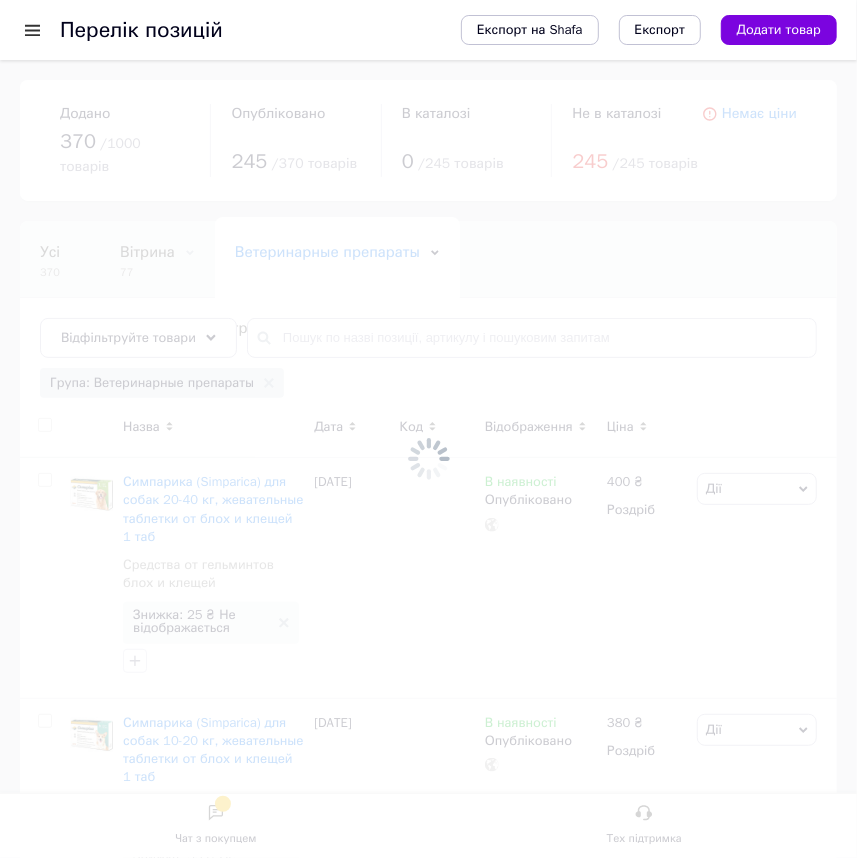 scroll, scrollTop: 0, scrollLeft: 14, axis: horizontal 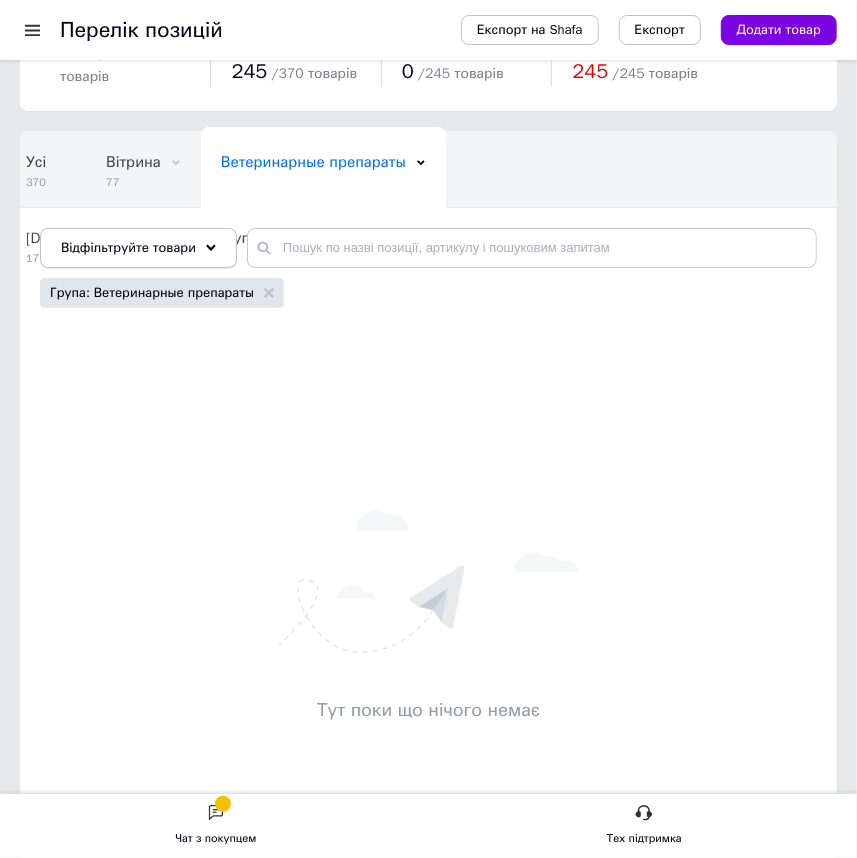 click on "Відфільтруйте товари" at bounding box center [138, 248] 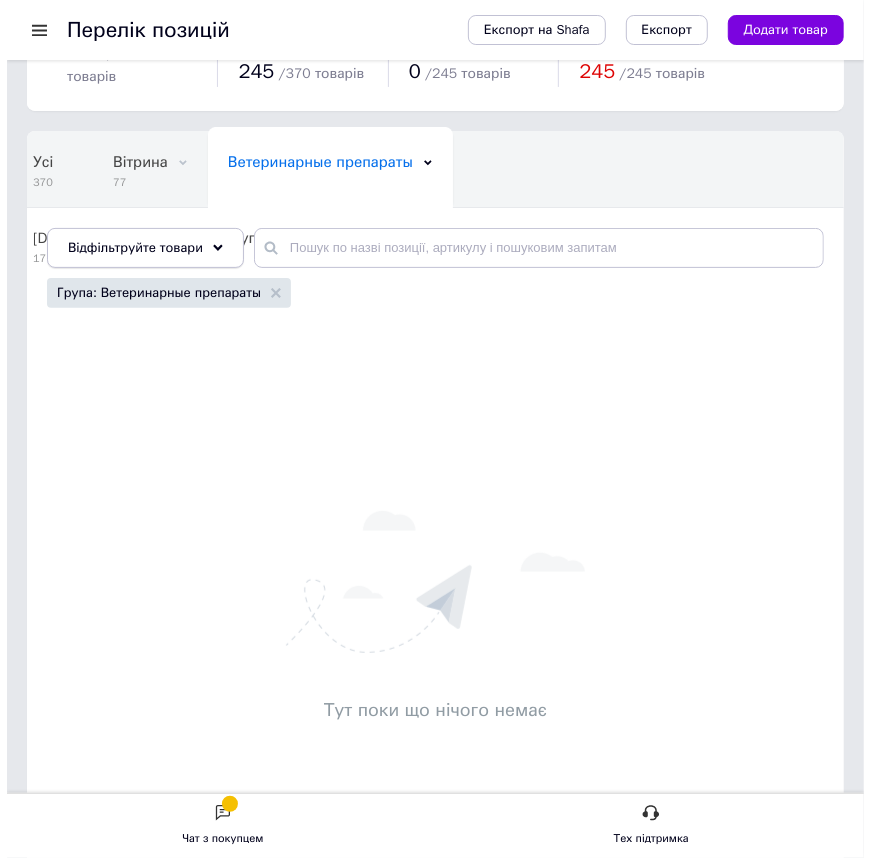 scroll, scrollTop: 0, scrollLeft: 0, axis: both 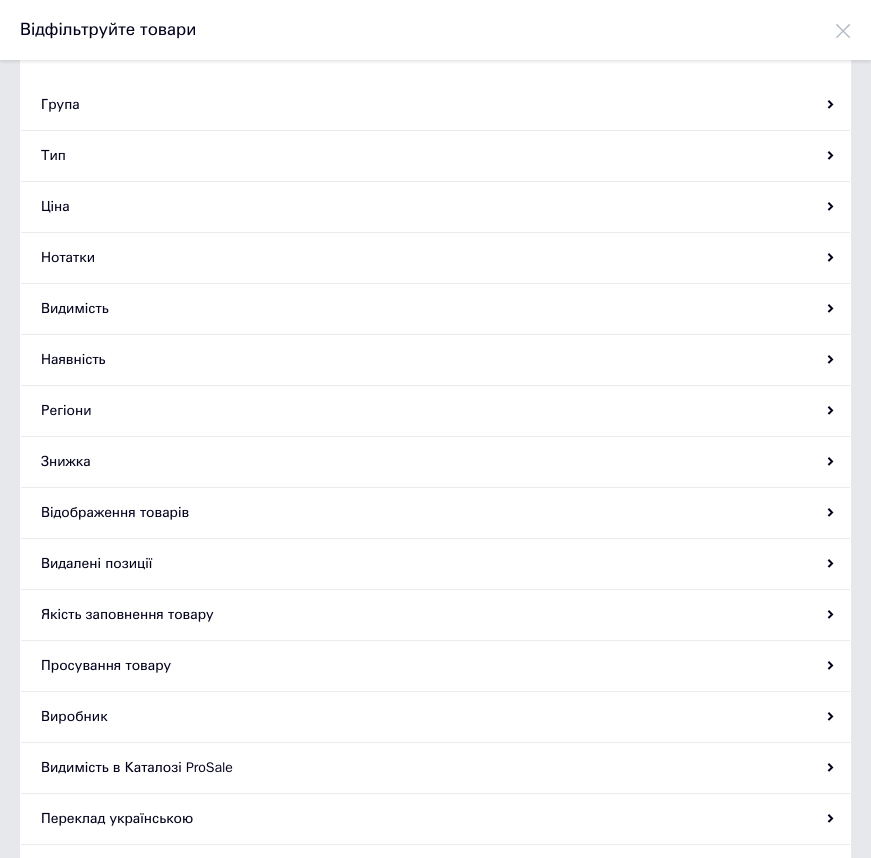 click at bounding box center (843, 30) 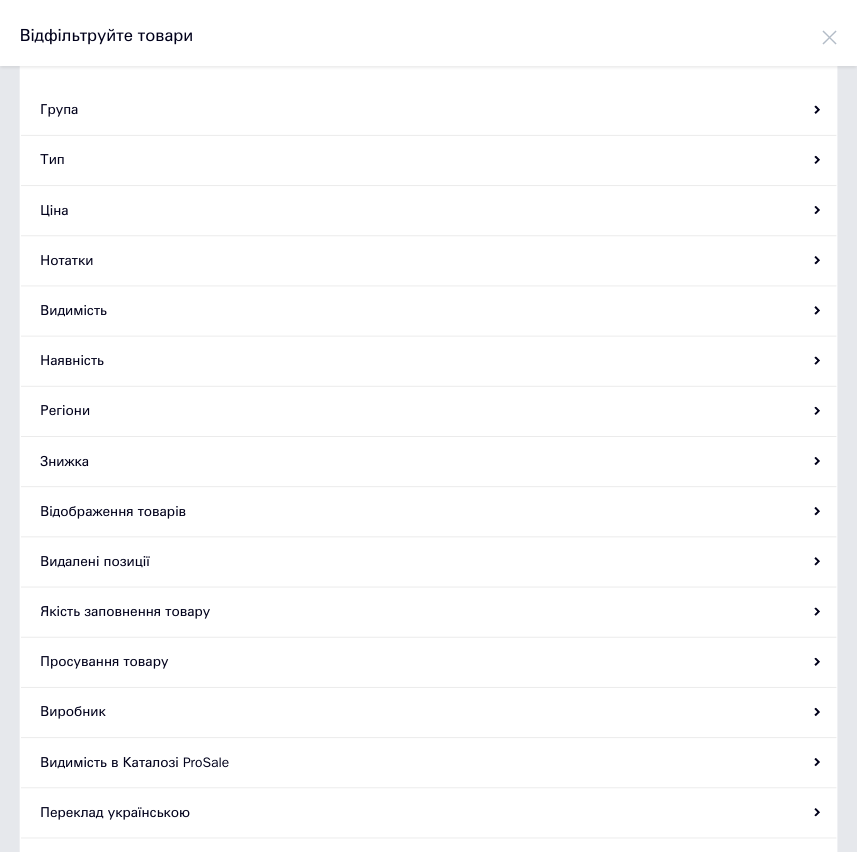 scroll, scrollTop: 90, scrollLeft: 0, axis: vertical 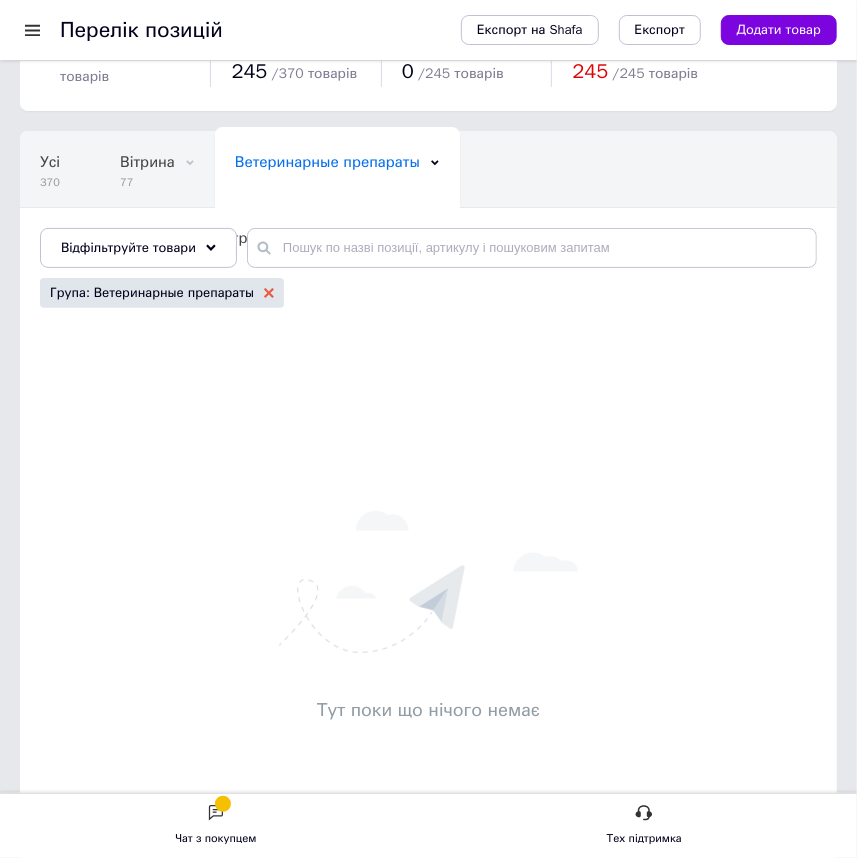click 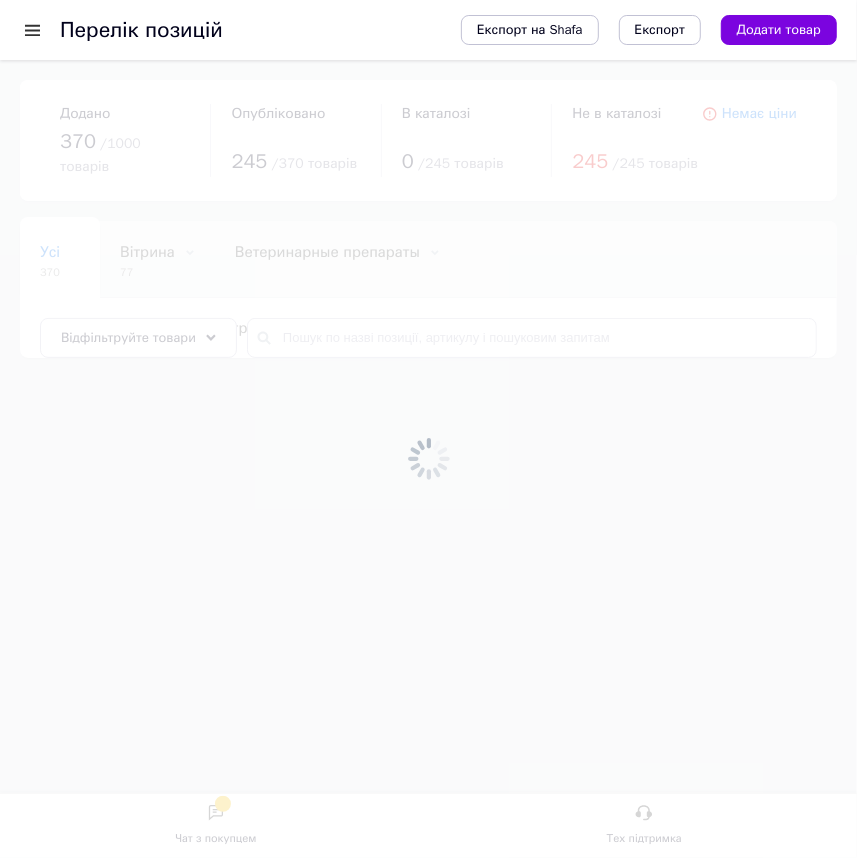 scroll, scrollTop: 0, scrollLeft: 0, axis: both 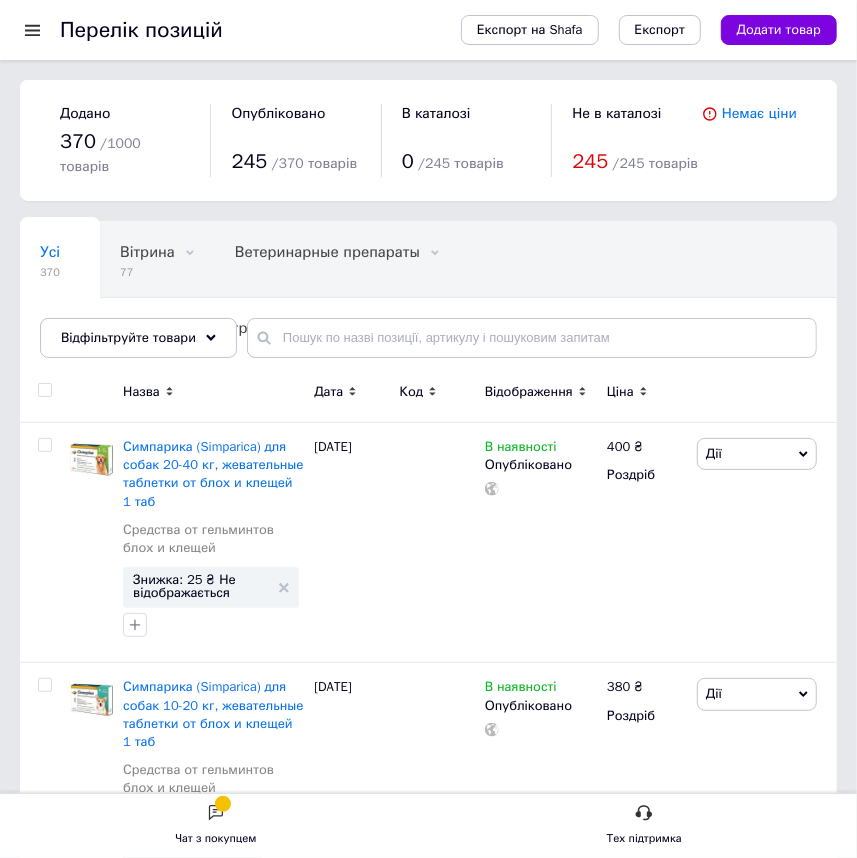 click at bounding box center [32, 30] 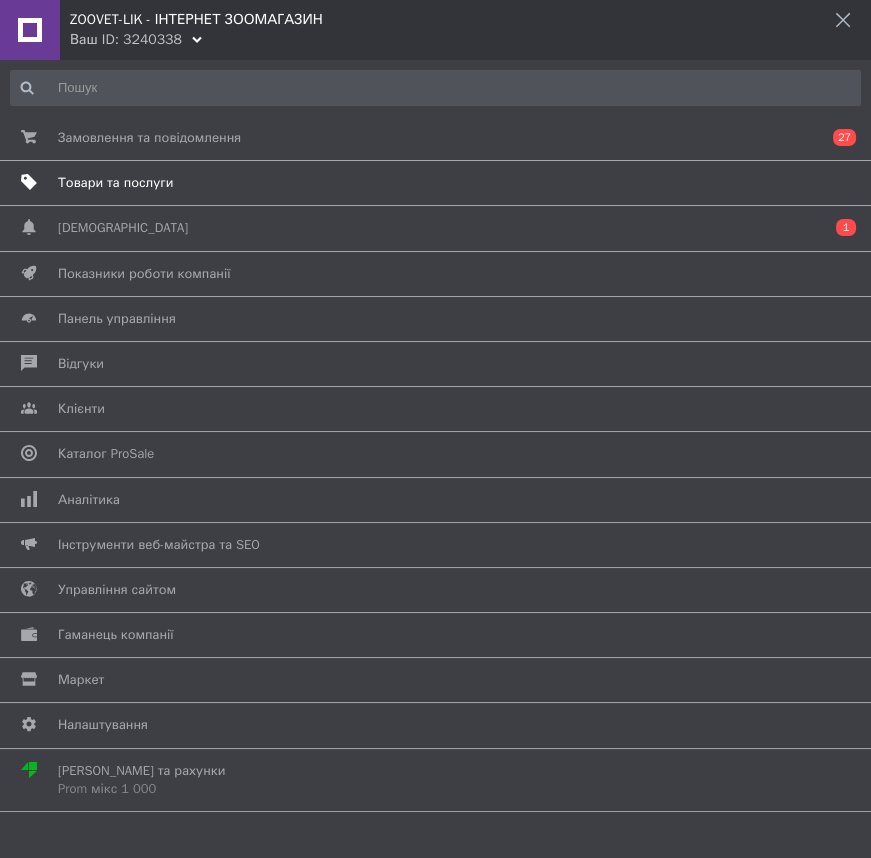 click on "Товари та послуги" at bounding box center [430, 183] 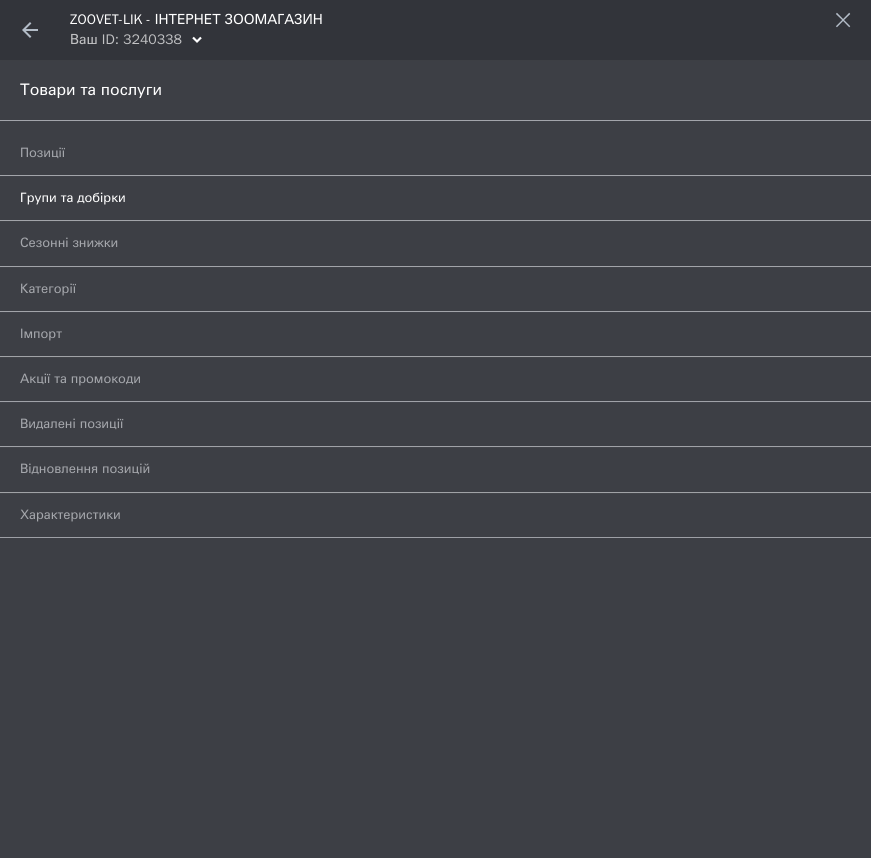 click on "Групи та добірки" at bounding box center (413, 198) 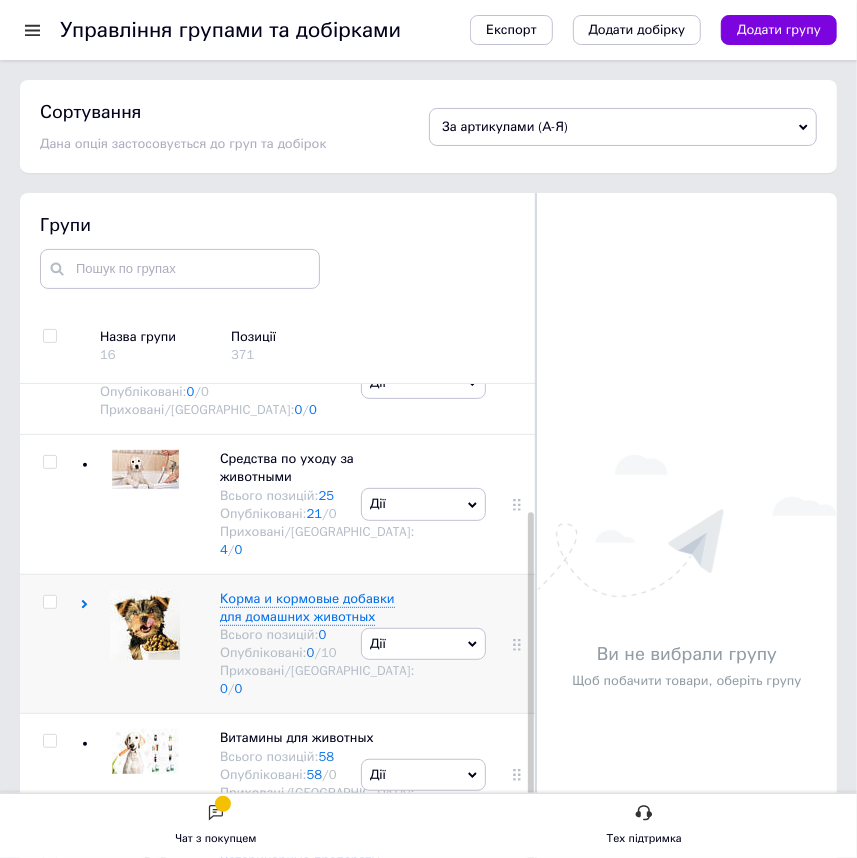 scroll, scrollTop: 266, scrollLeft: 0, axis: vertical 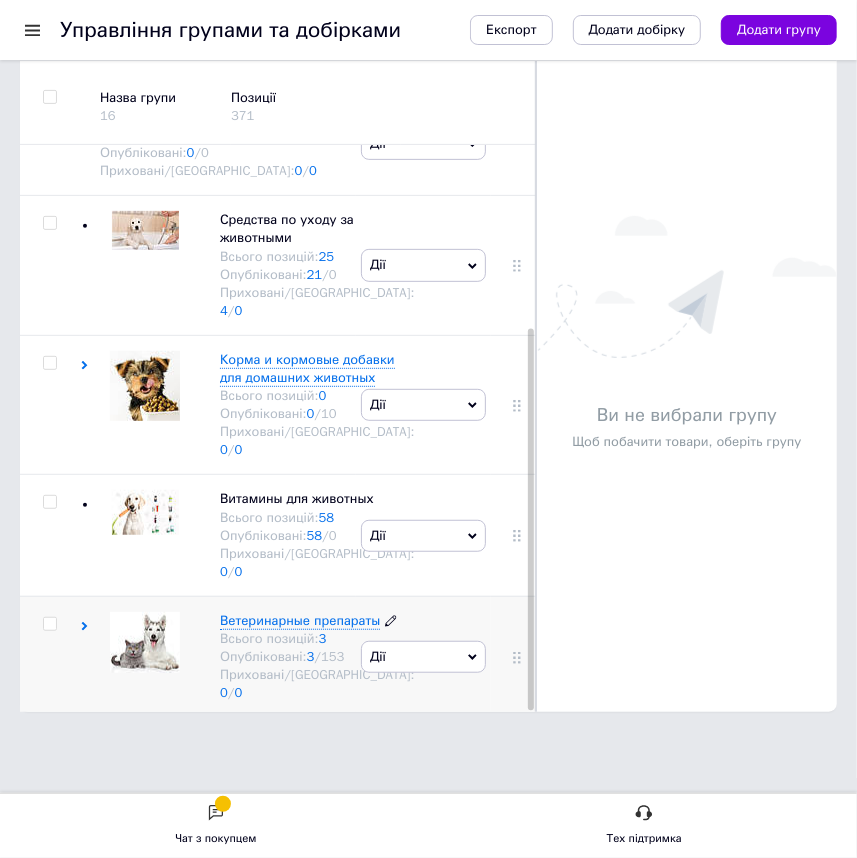click on "Ветеринарные препараты" at bounding box center [300, 620] 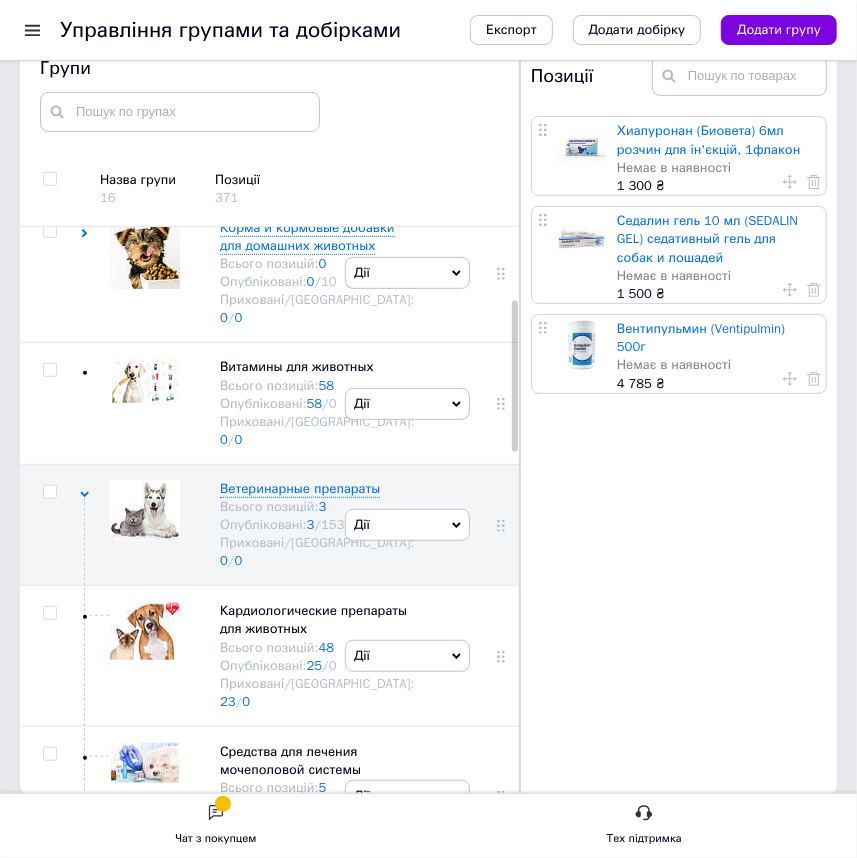 scroll, scrollTop: 57, scrollLeft: 0, axis: vertical 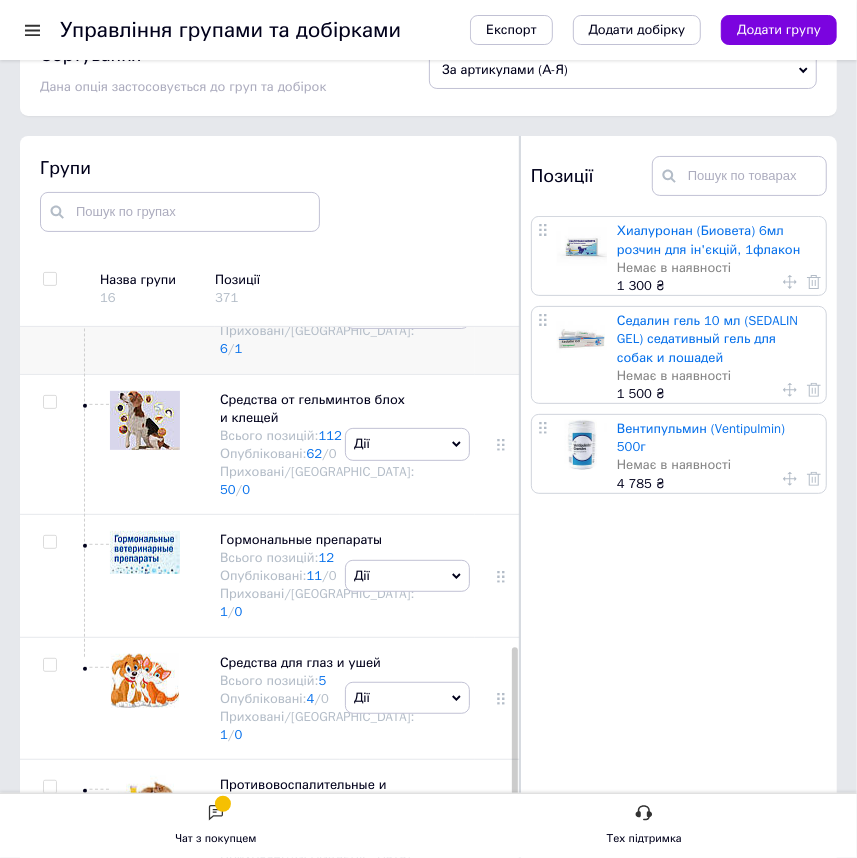 click at bounding box center (145, 305) 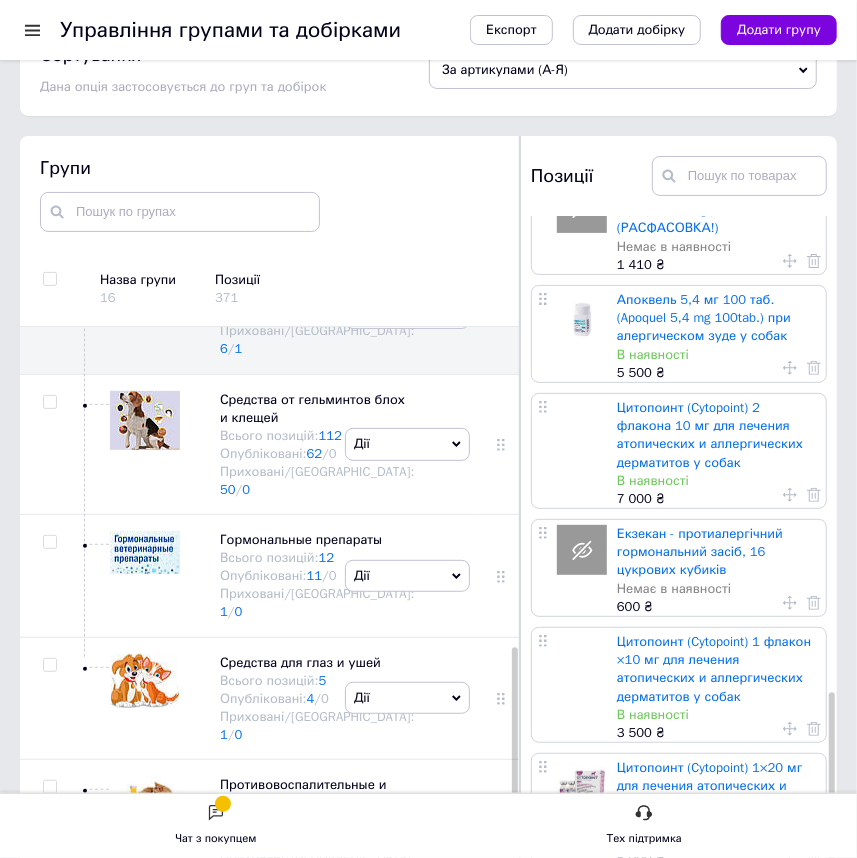 scroll, scrollTop: 1651, scrollLeft: 0, axis: vertical 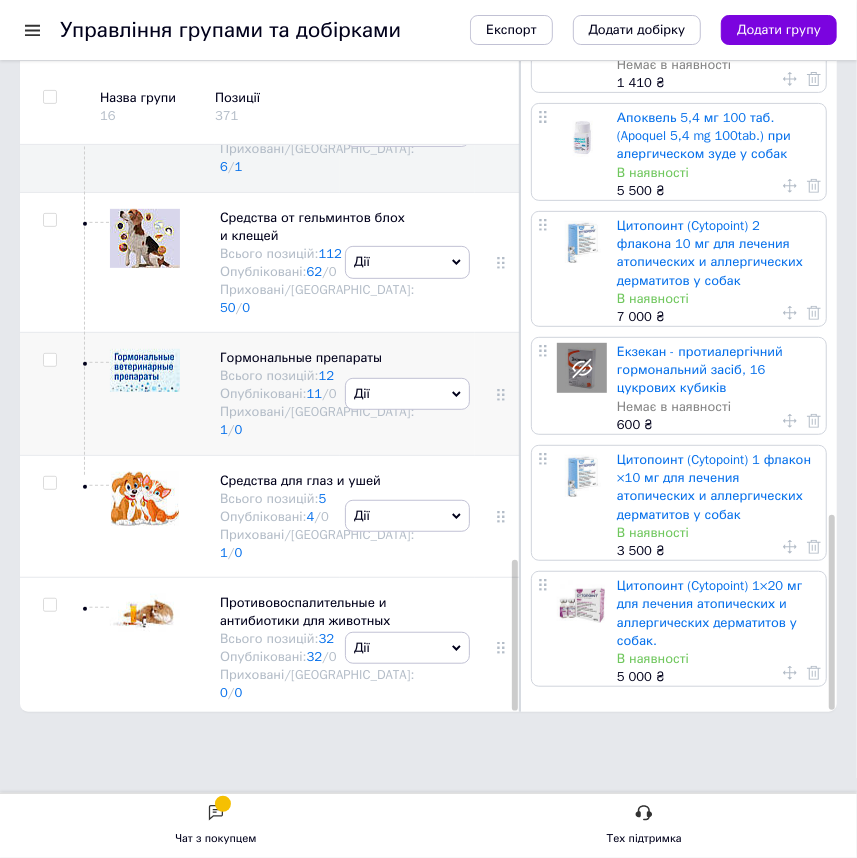 click at bounding box center (145, 370) 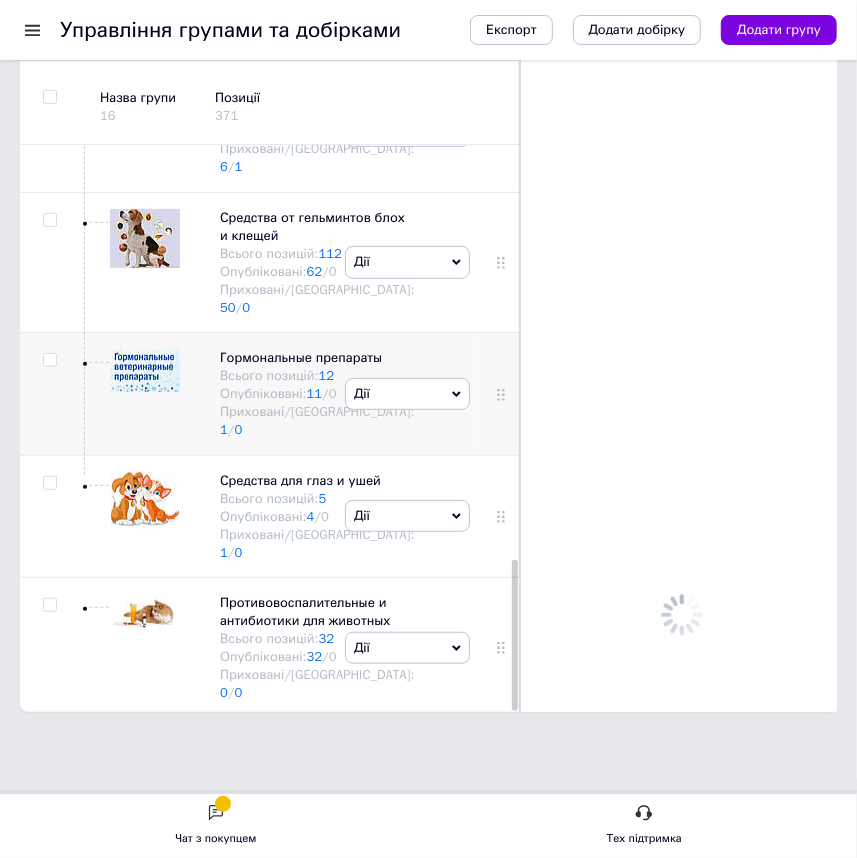 scroll, scrollTop: 0, scrollLeft: 0, axis: both 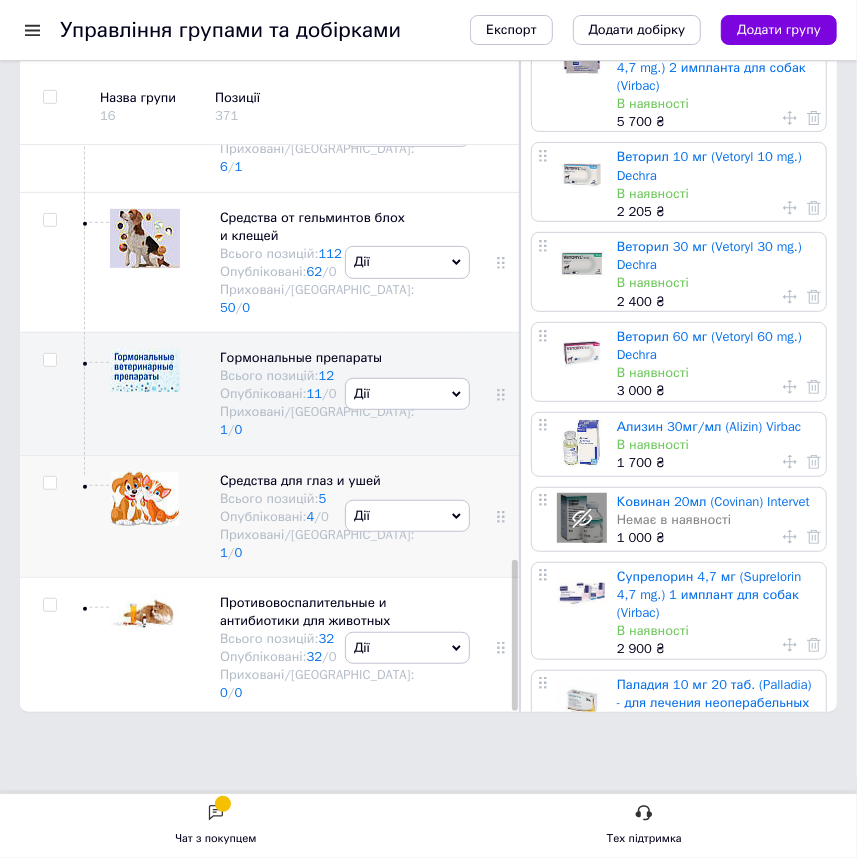 click at bounding box center (145, 499) 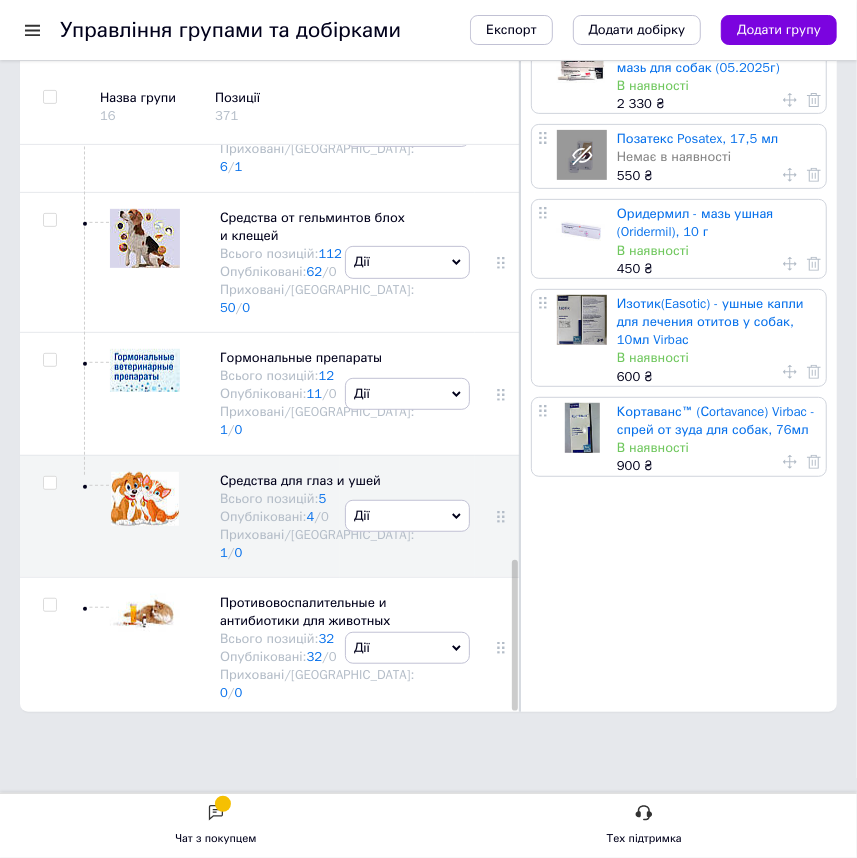 drag, startPoint x: 776, startPoint y: 620, endPoint x: 597, endPoint y: 530, distance: 200.35219 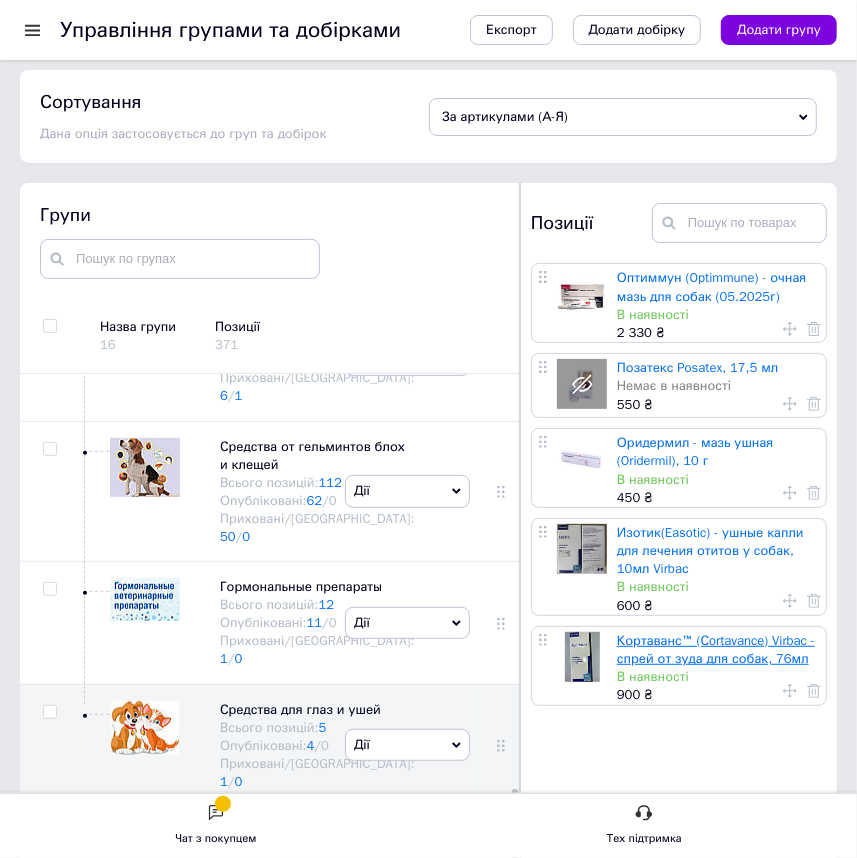 scroll, scrollTop: 0, scrollLeft: 0, axis: both 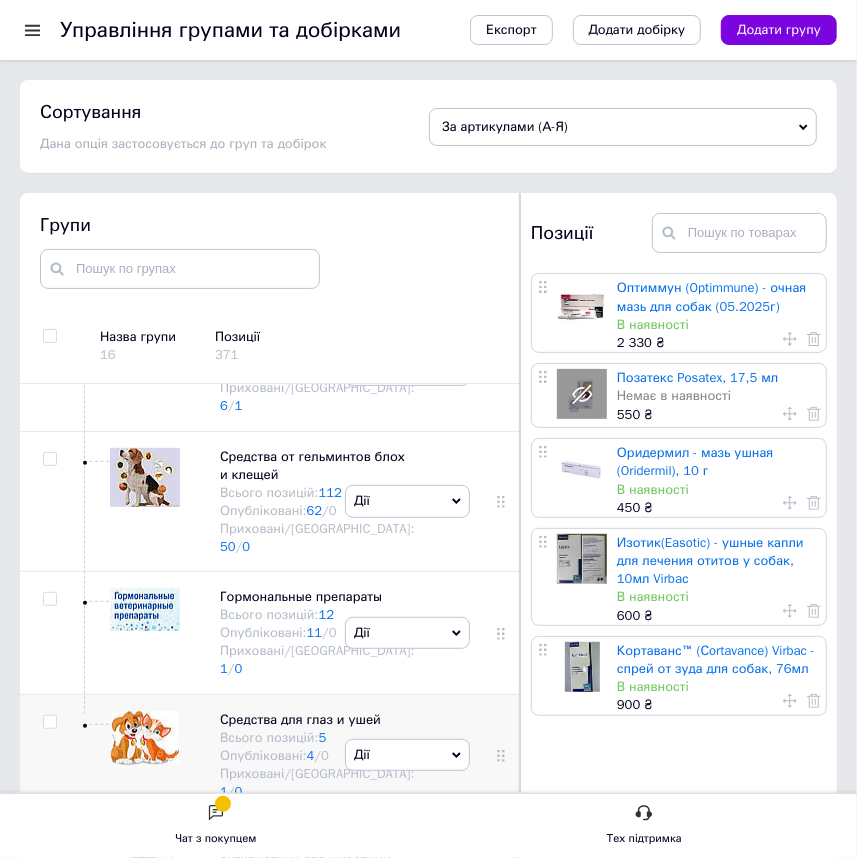 click at bounding box center (145, 748) 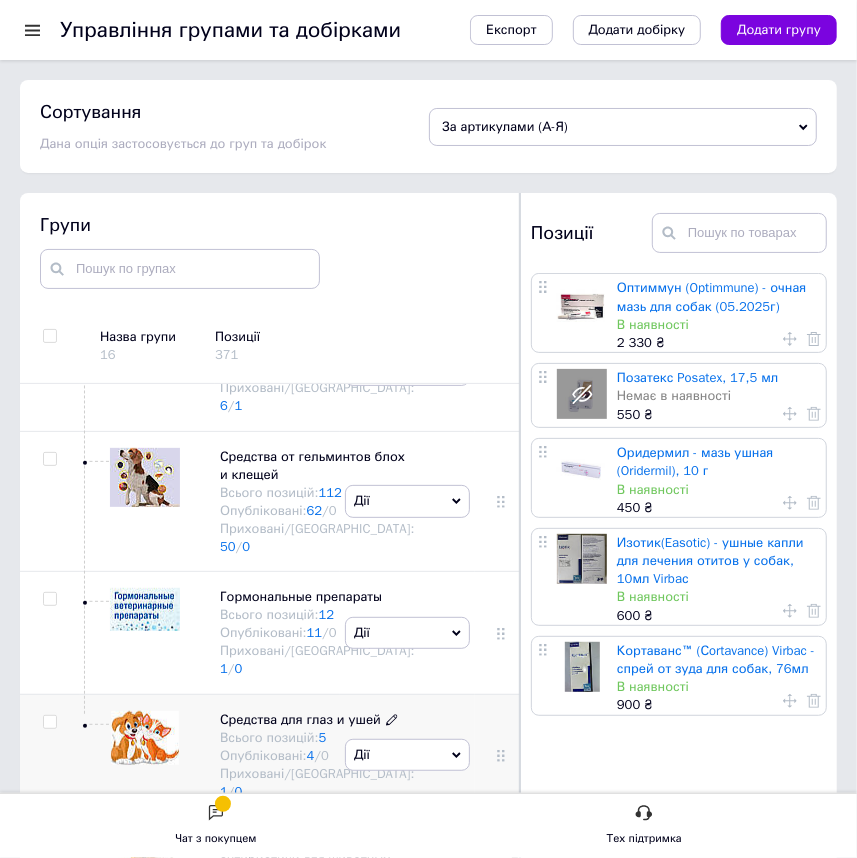 click 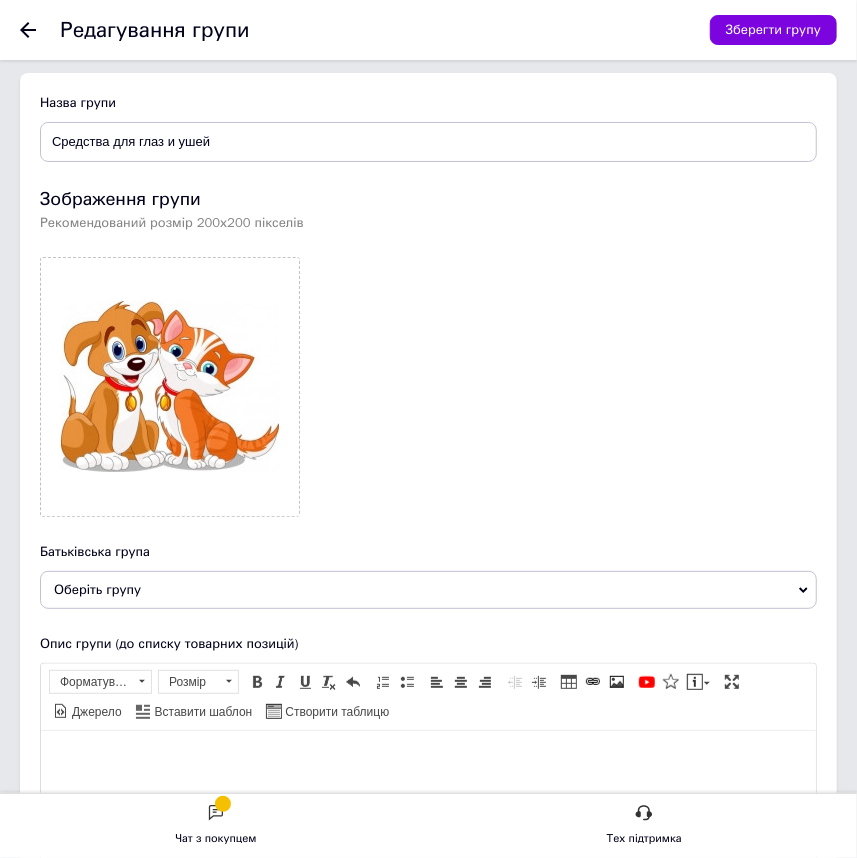 scroll, scrollTop: 0, scrollLeft: 0, axis: both 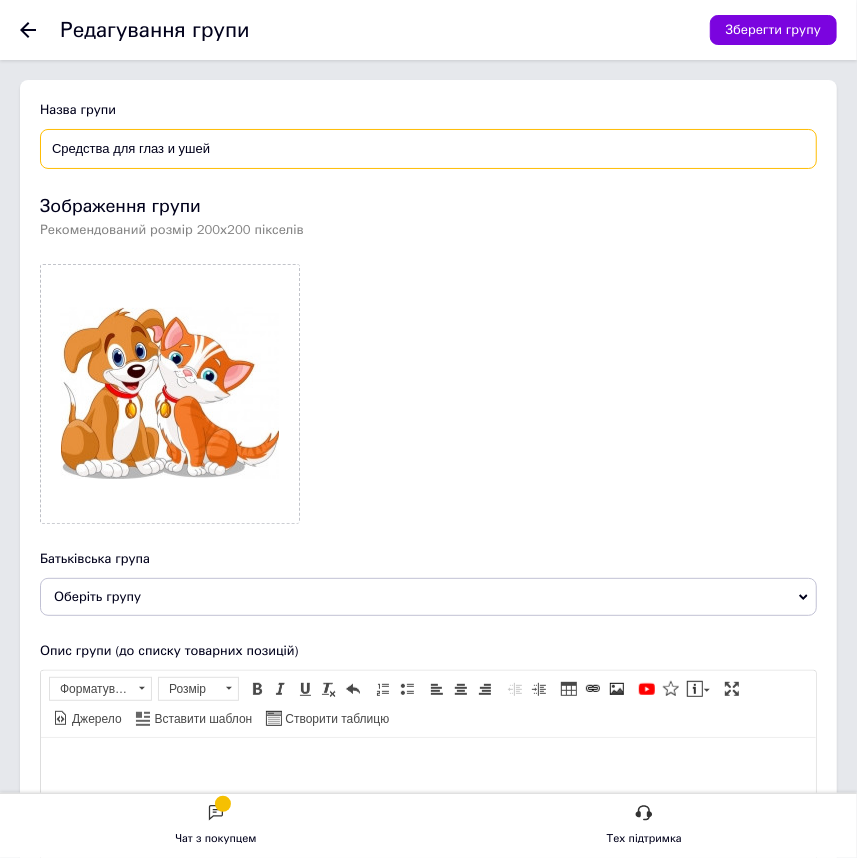drag, startPoint x: 210, startPoint y: 152, endPoint x: 17, endPoint y: 151, distance: 193.0026 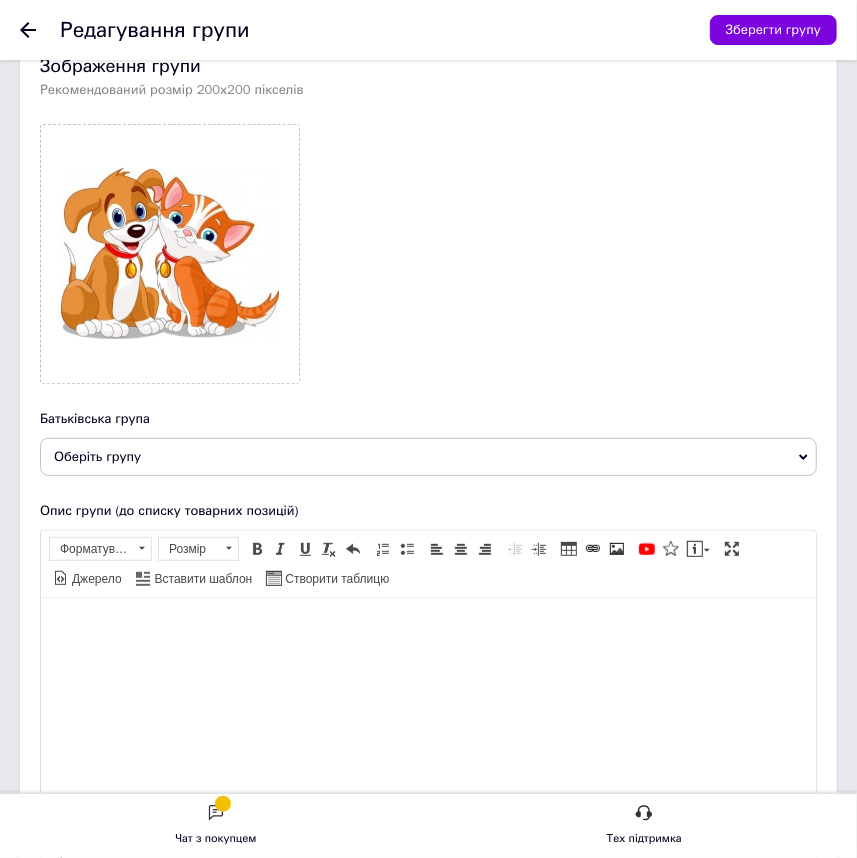 scroll, scrollTop: 818, scrollLeft: 0, axis: vertical 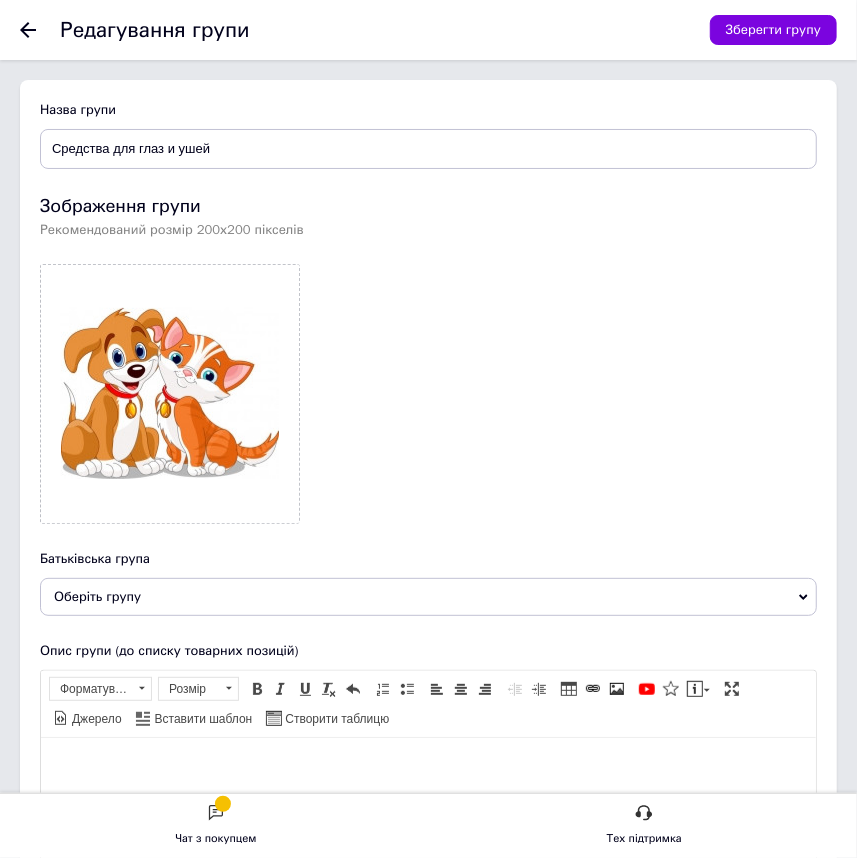 click 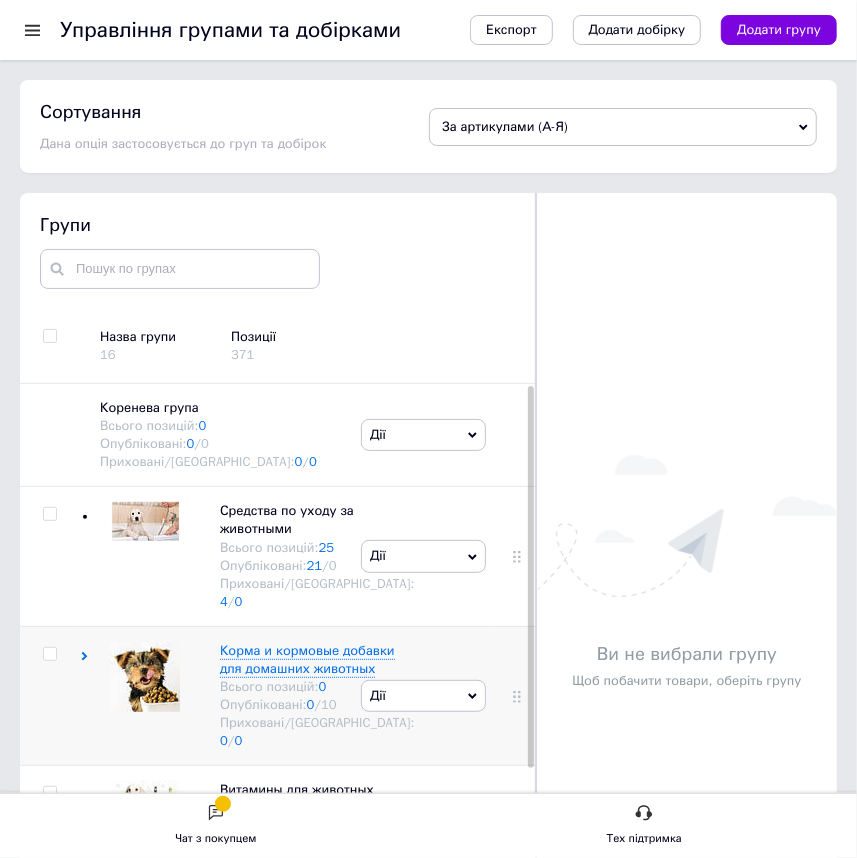 scroll, scrollTop: 73, scrollLeft: 0, axis: vertical 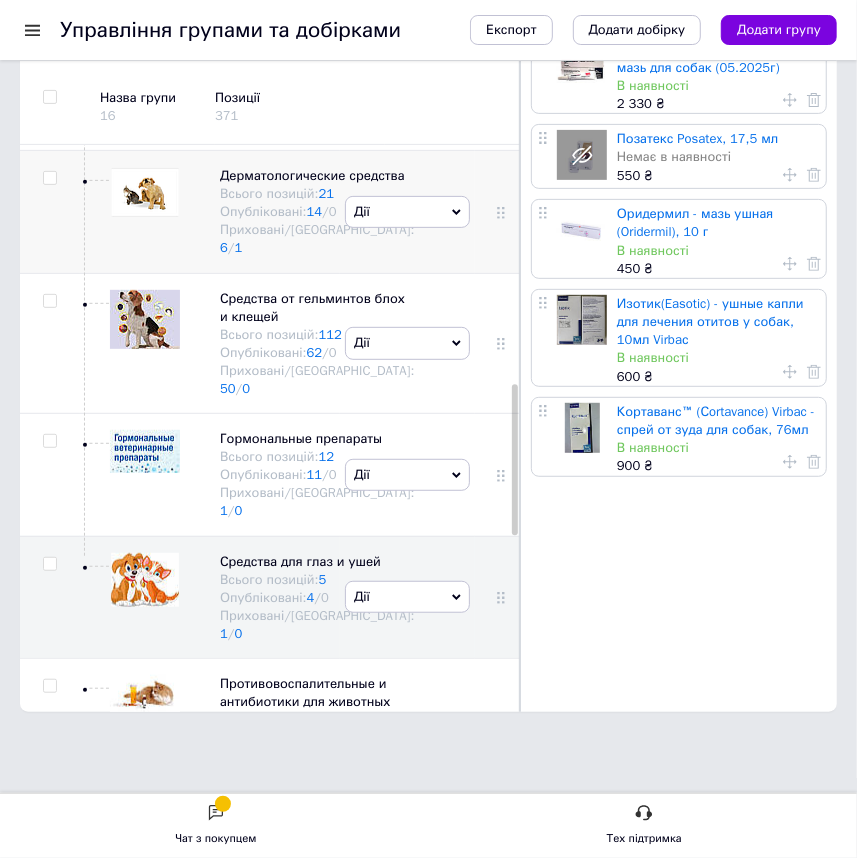 click at bounding box center [145, 192] 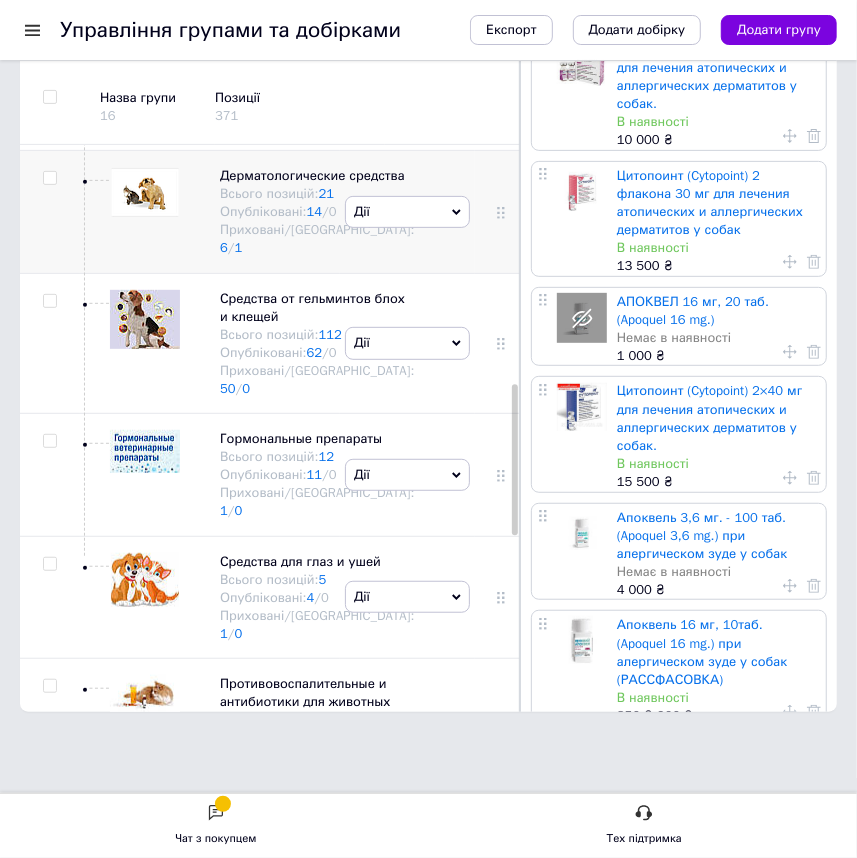 click at bounding box center [145, 192] 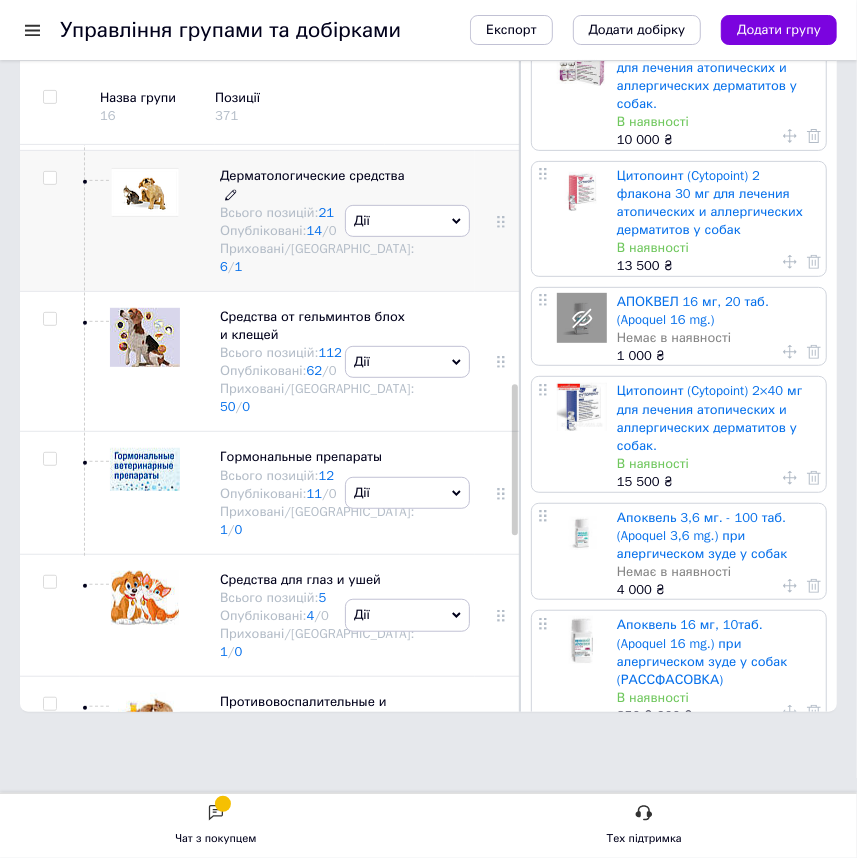 click on "Дерматологические средства" at bounding box center [312, 175] 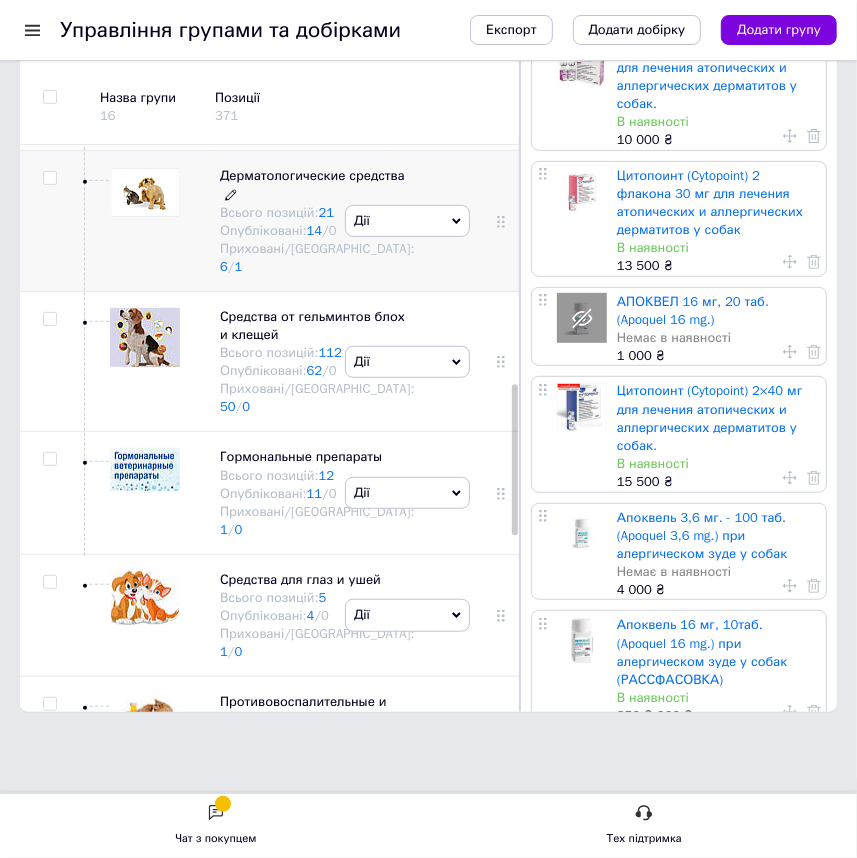 click on "Дерматологические средства Всього позицій:  21 Опубліковані:  14  /  0 Приховані/Видалені:  6  /  1" at bounding box center [317, 221] 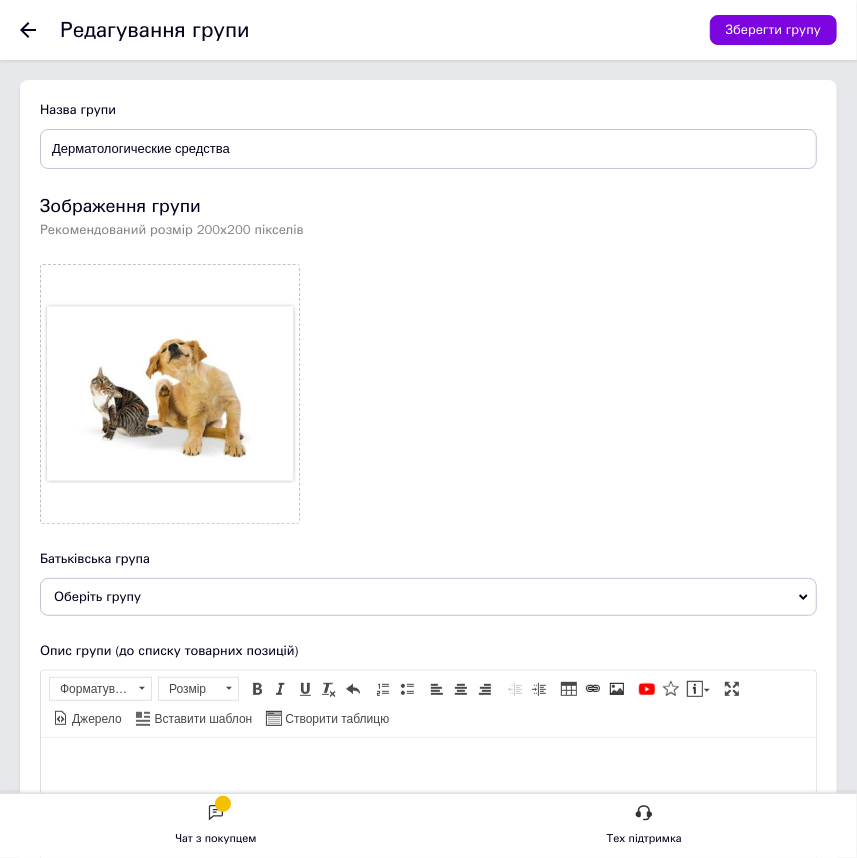 scroll, scrollTop: 0, scrollLeft: 0, axis: both 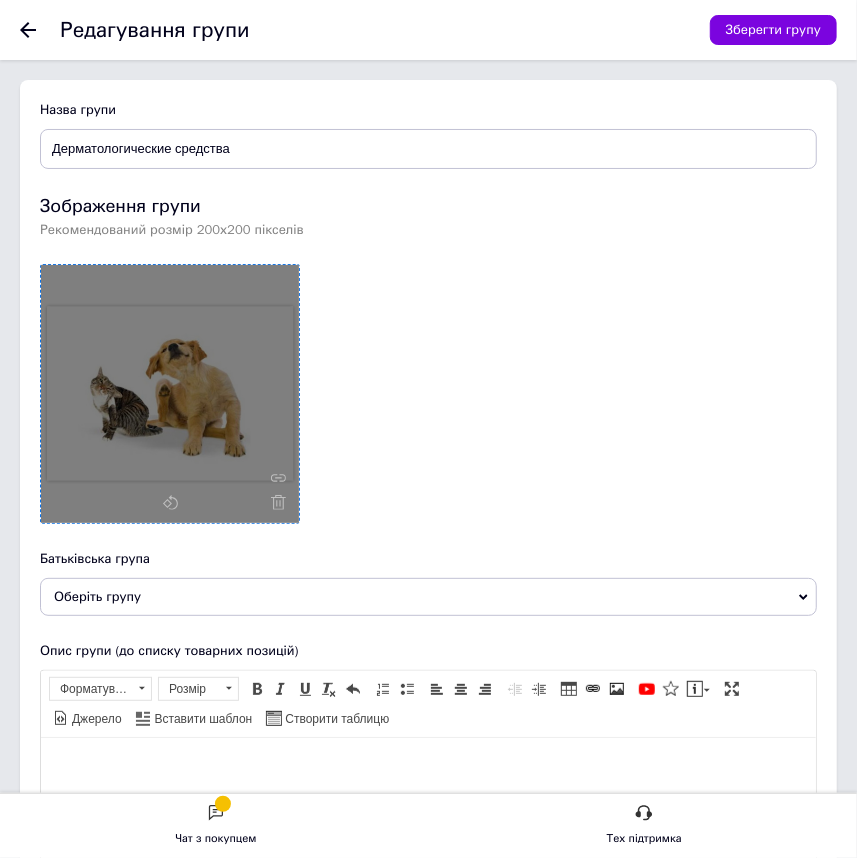click at bounding box center [170, 394] 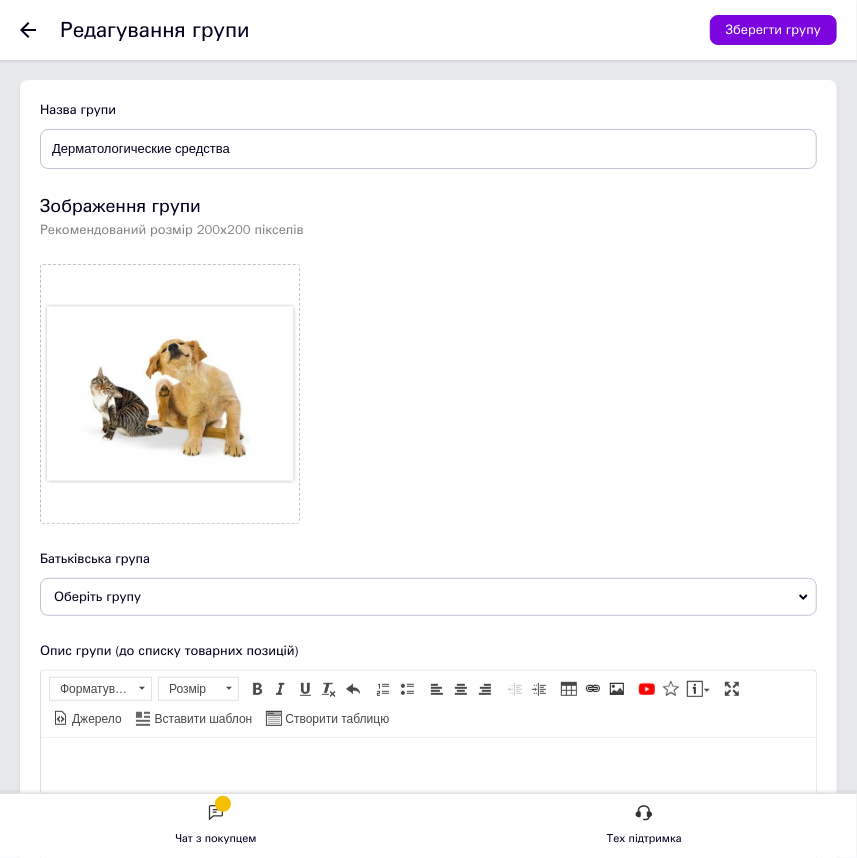 click 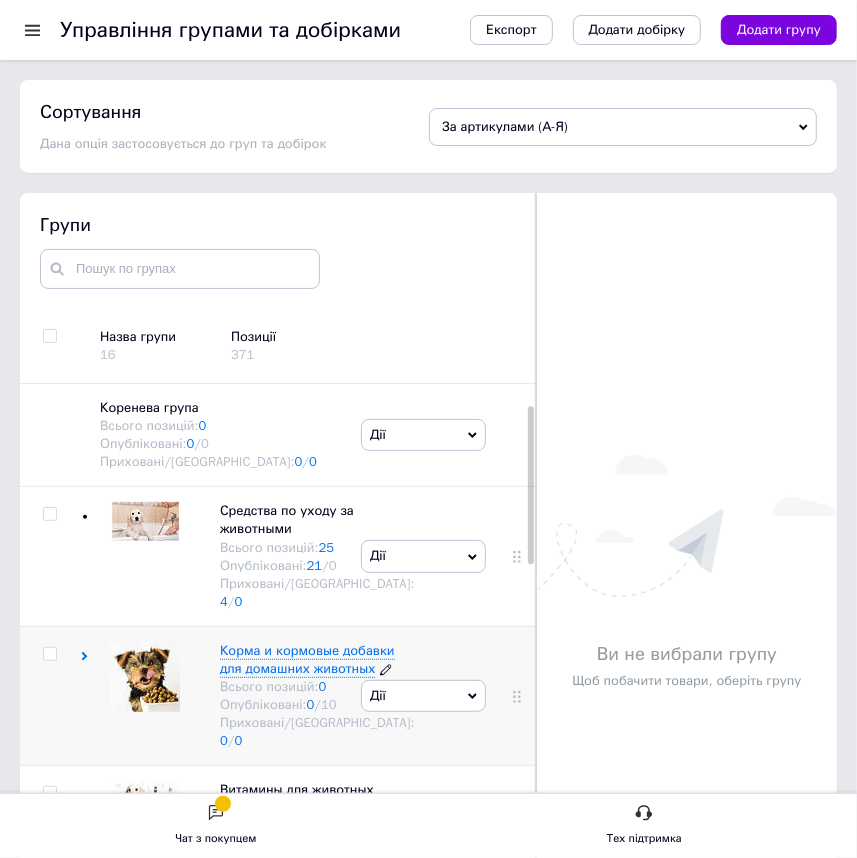 scroll, scrollTop: 210, scrollLeft: 0, axis: vertical 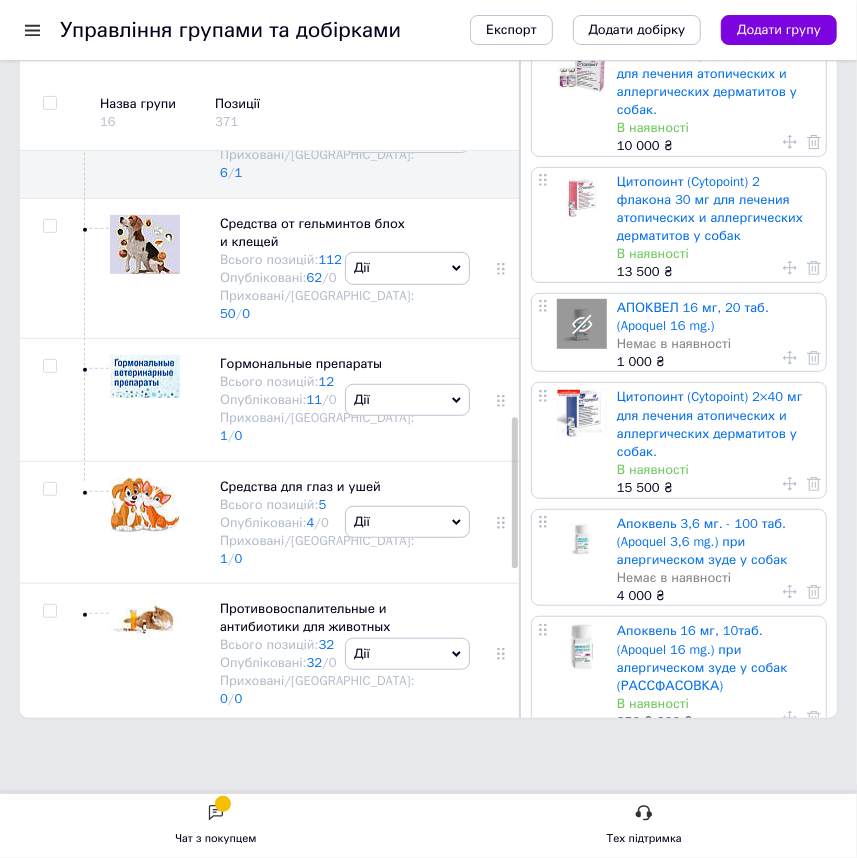 click at bounding box center (145, -28) 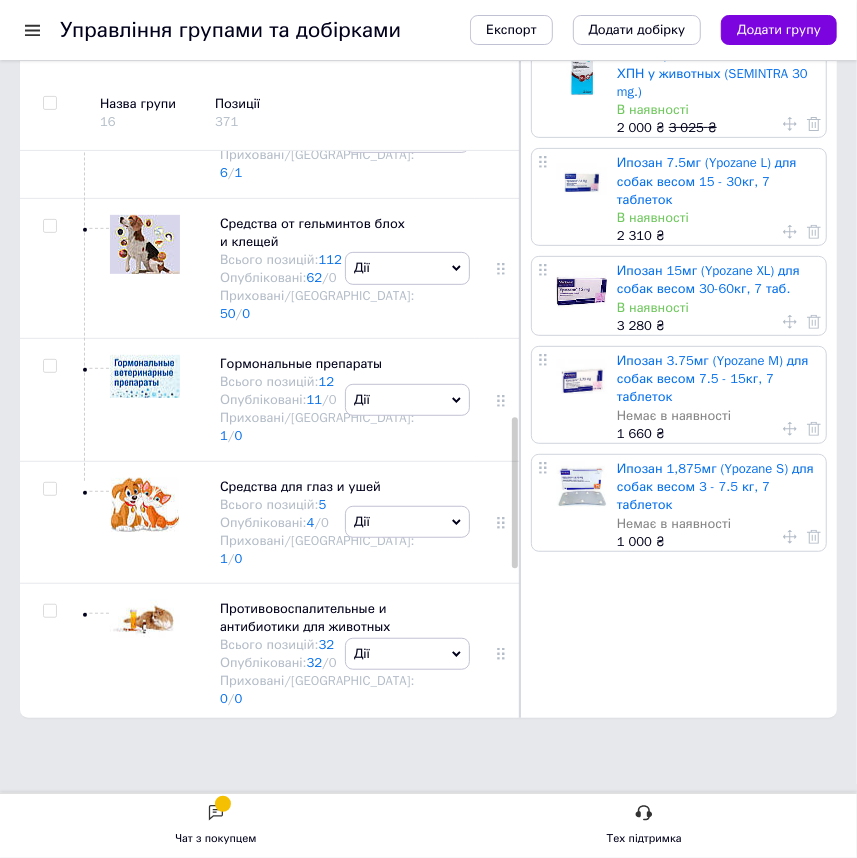 click on "Средства для лечения мочеполовой системы Всього позицій:  5 Опубліковані:  5  /  0 Приховані/Видалені:  0  /  0" at bounding box center (317, 6) 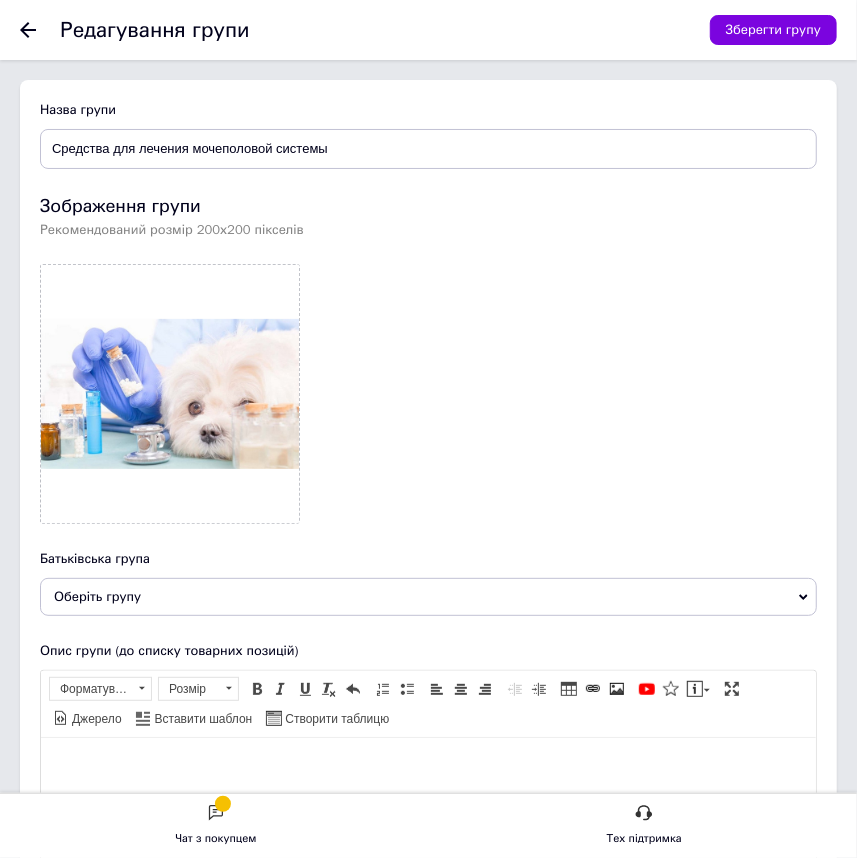 scroll, scrollTop: 0, scrollLeft: 0, axis: both 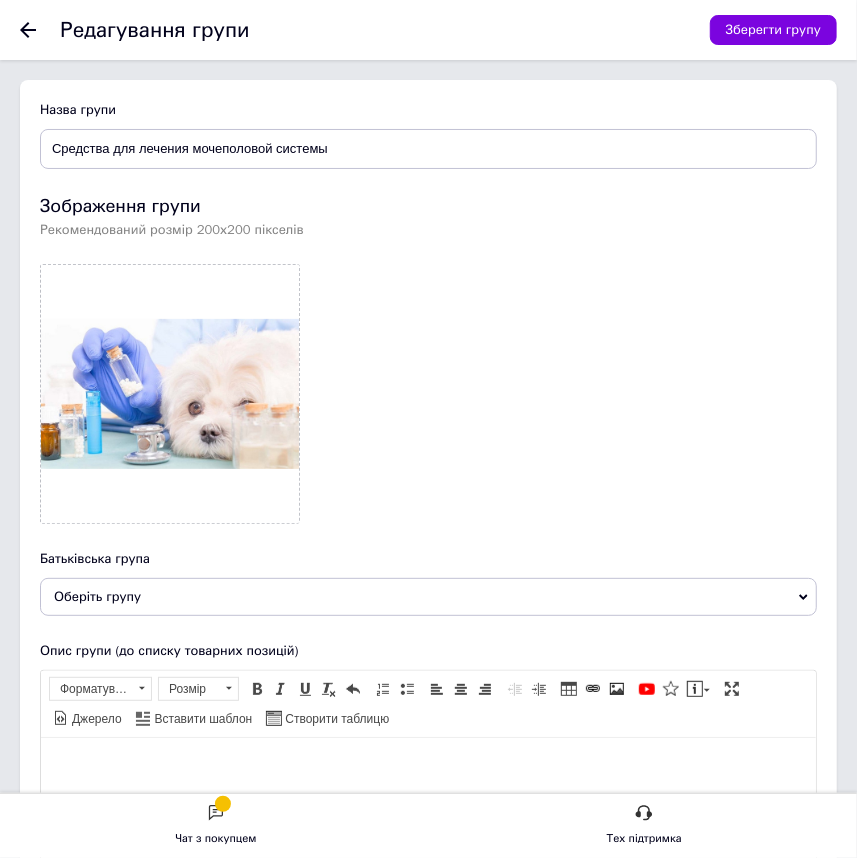 click 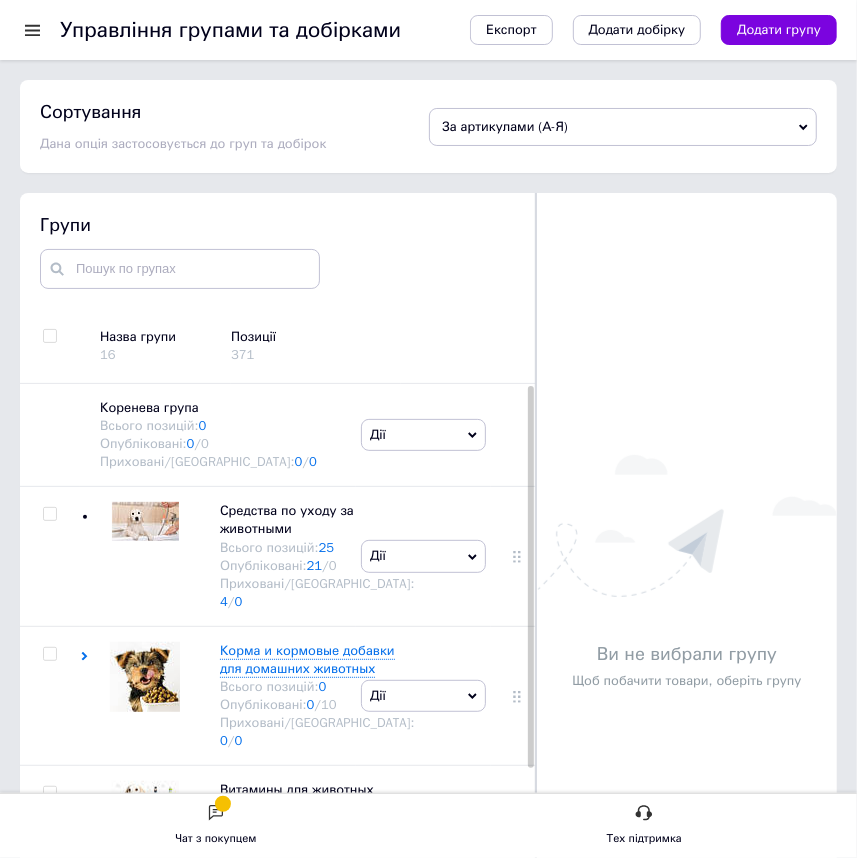 scroll, scrollTop: 55, scrollLeft: 0, axis: vertical 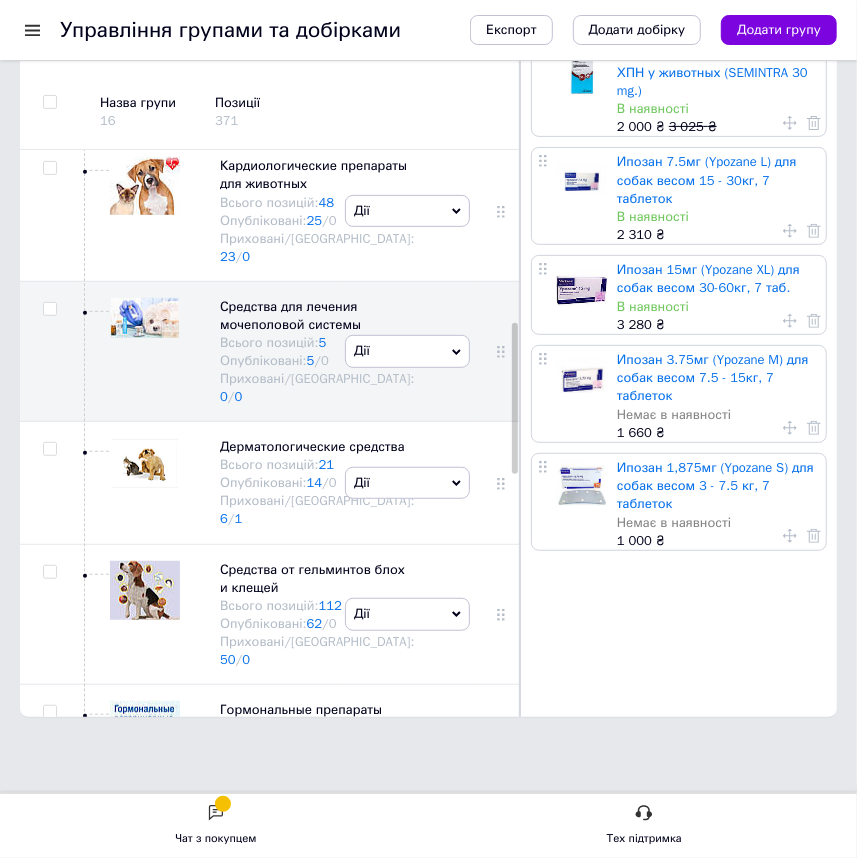 click at bounding box center (145, 65) 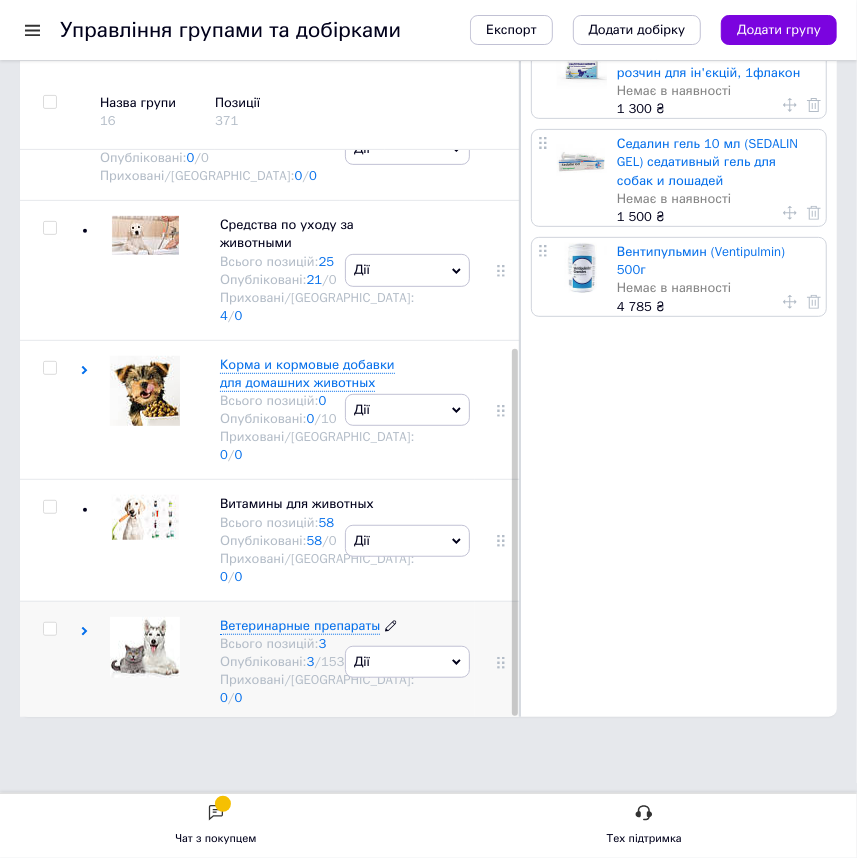 click 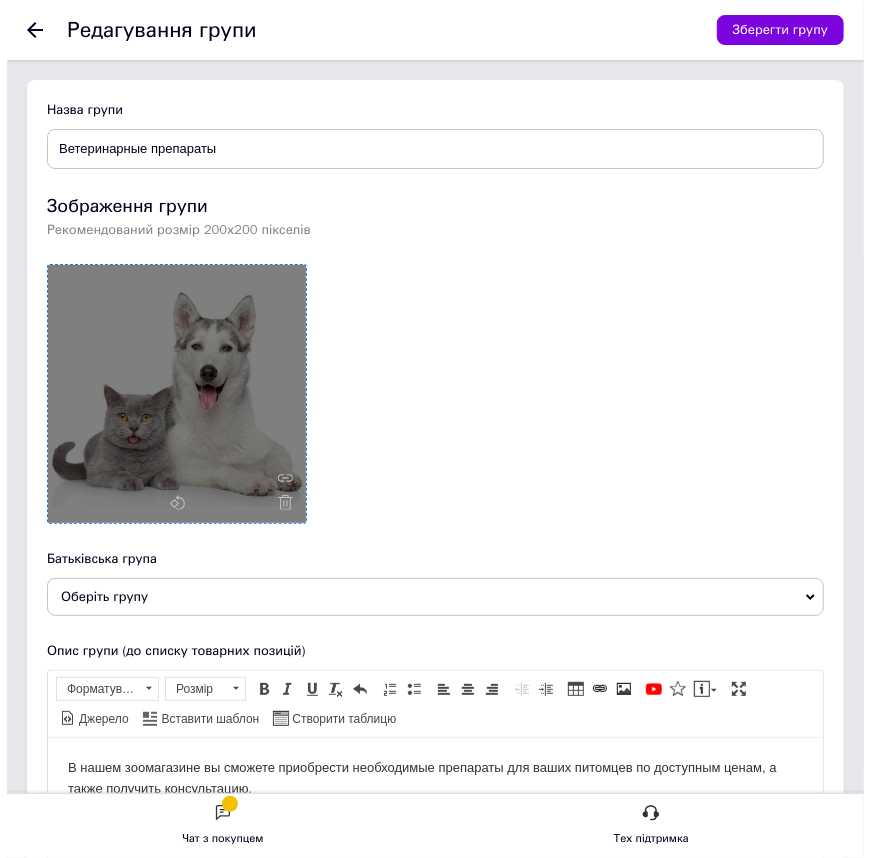 scroll, scrollTop: 0, scrollLeft: 0, axis: both 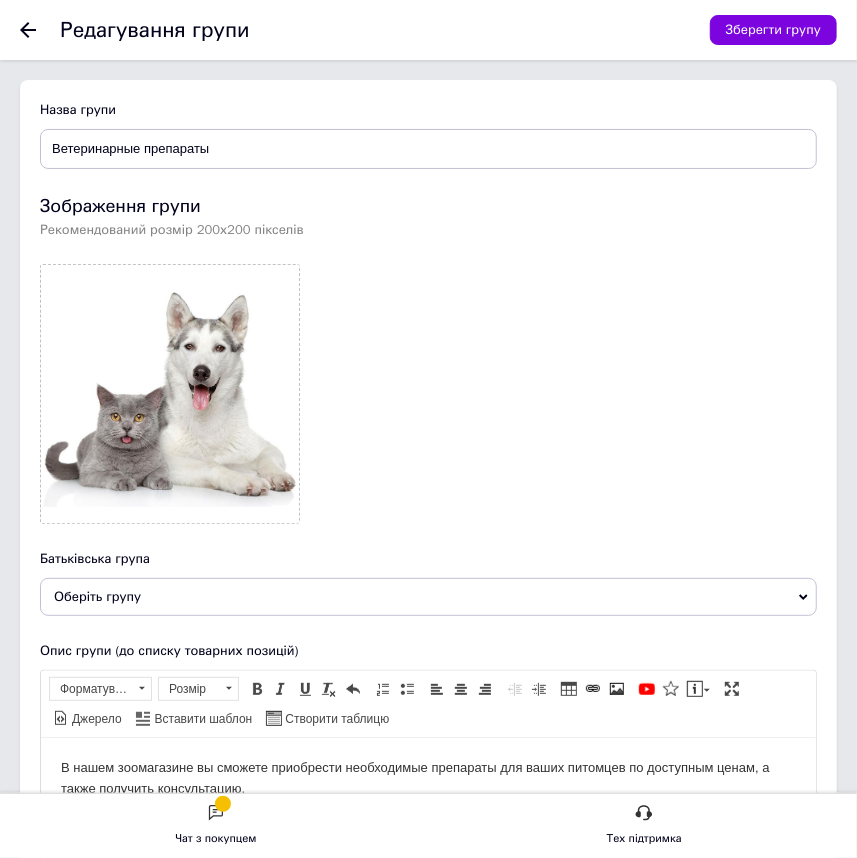 click on "Редагування групи Зберегти групу" at bounding box center (428, 30) 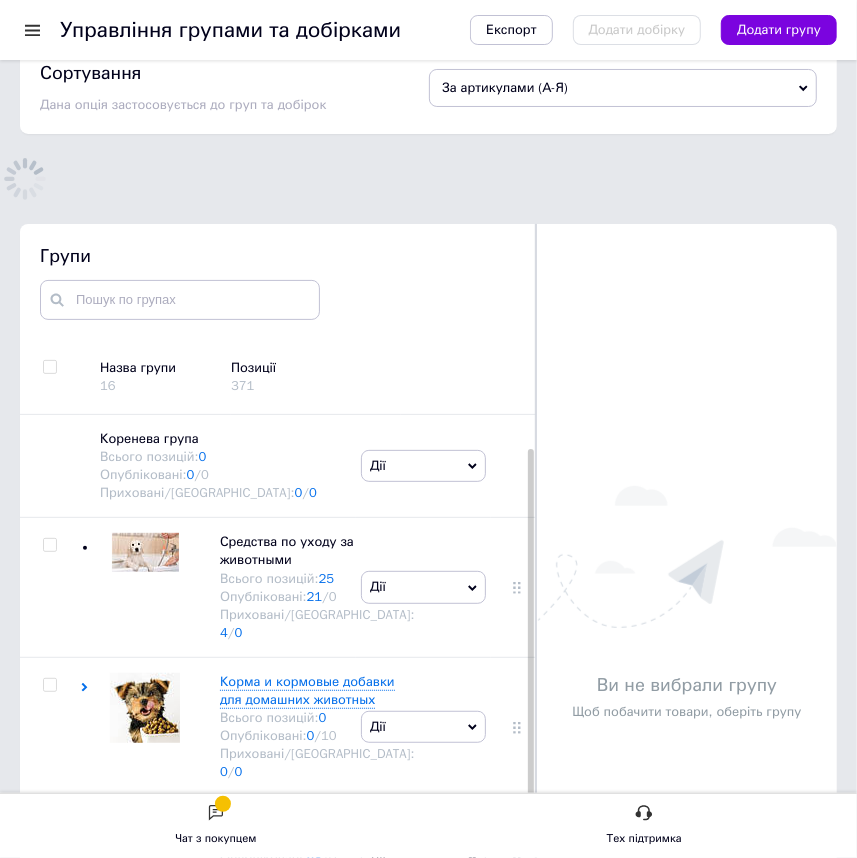 scroll, scrollTop: 232, scrollLeft: 0, axis: vertical 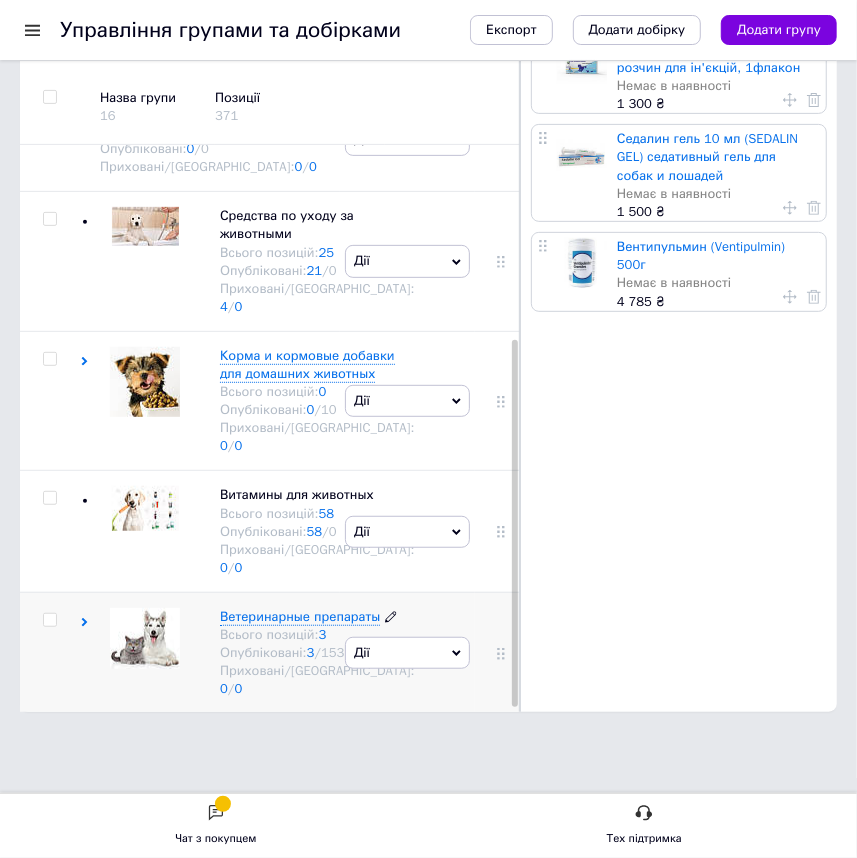 click on "Ветеринарные препараты" at bounding box center [300, 616] 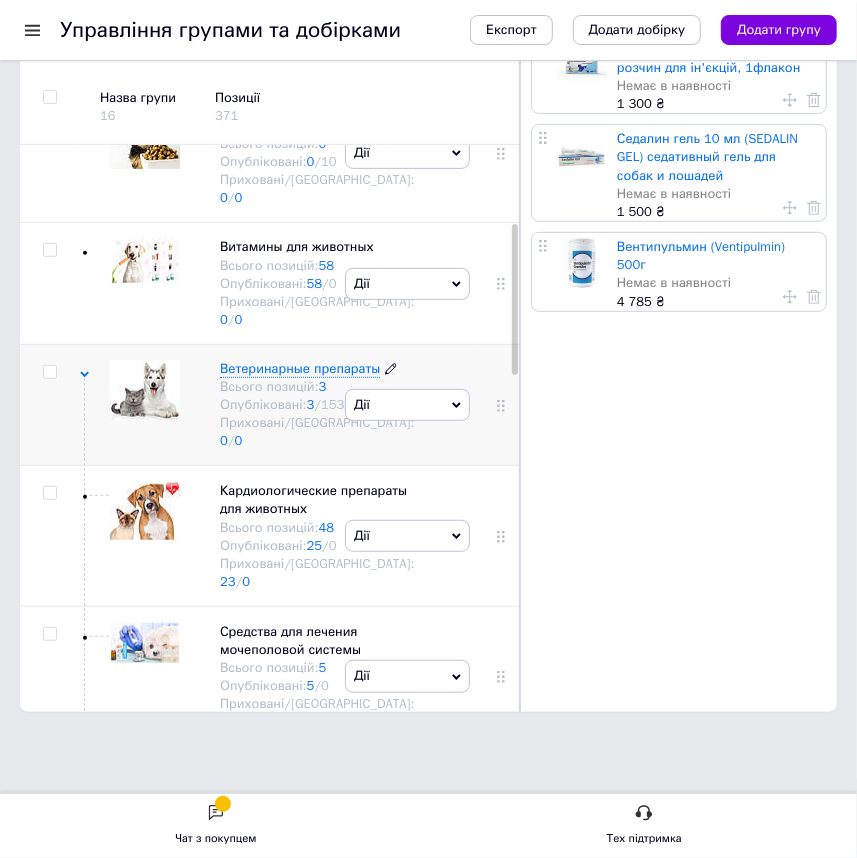 click on "Ветеринарные препараты" at bounding box center (300, 368) 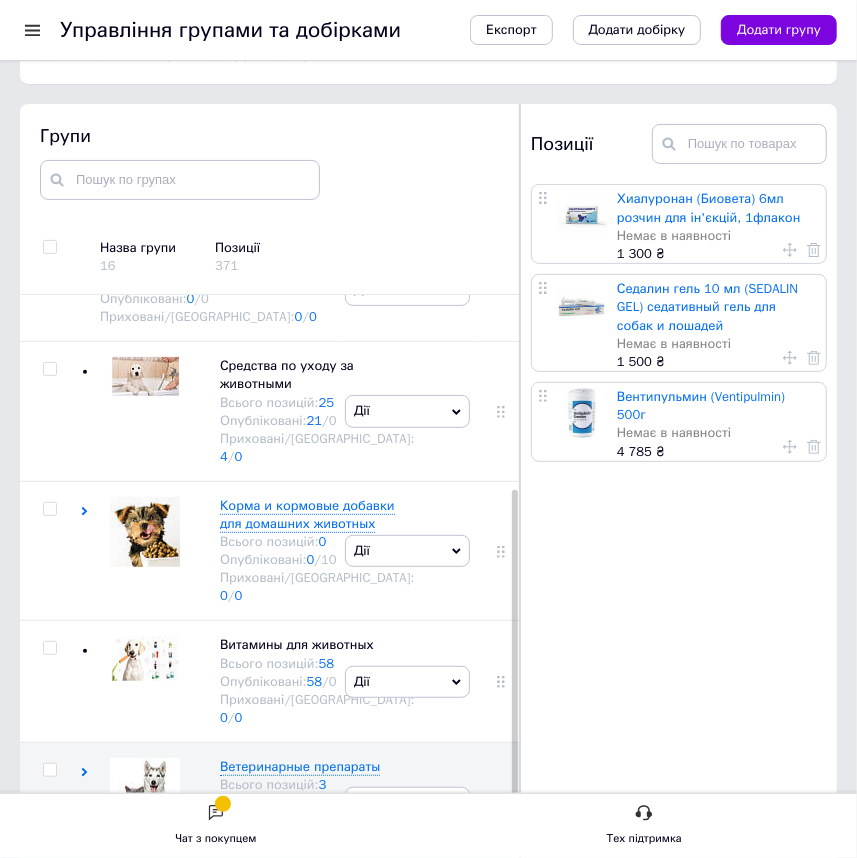 scroll, scrollTop: 6, scrollLeft: 0, axis: vertical 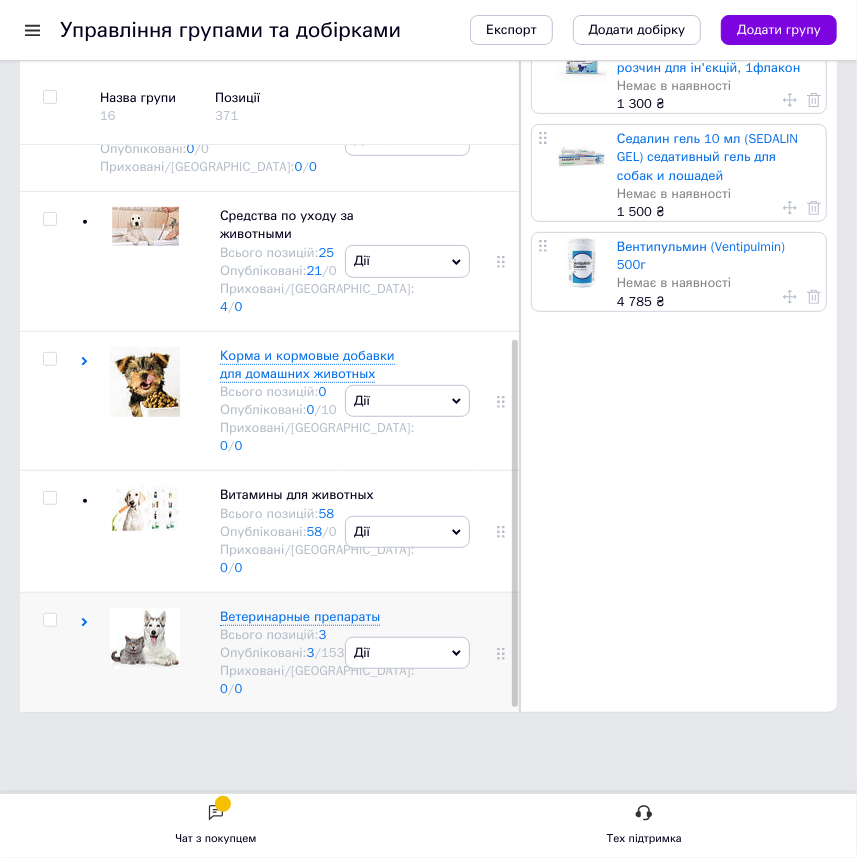 click 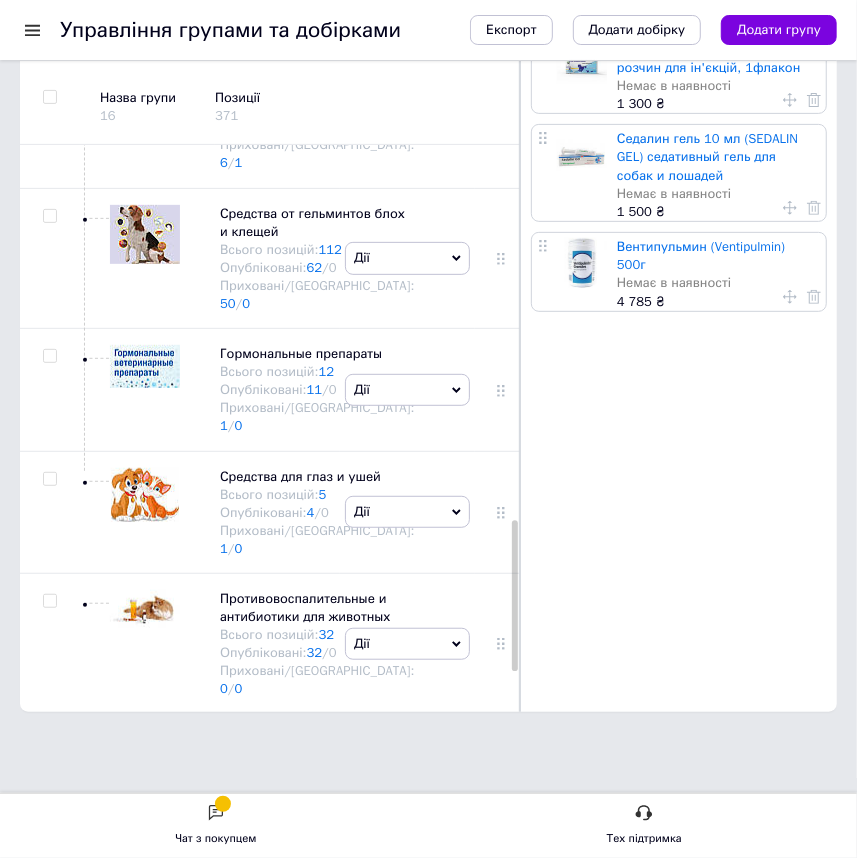 scroll, scrollTop: 1532, scrollLeft: 0, axis: vertical 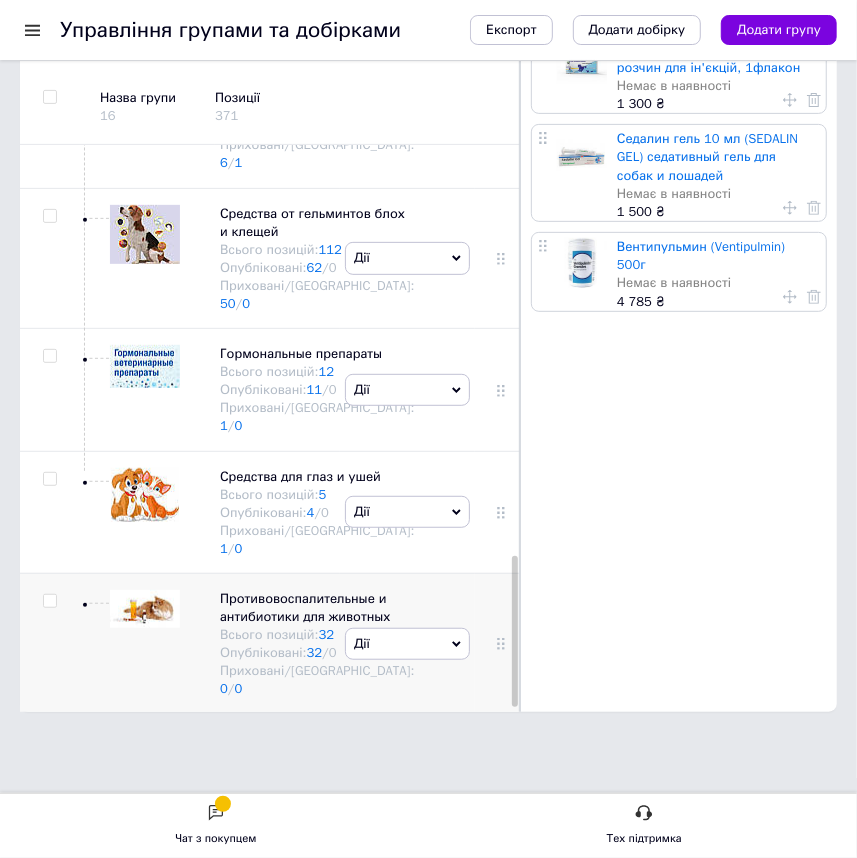 click at bounding box center [145, 627] 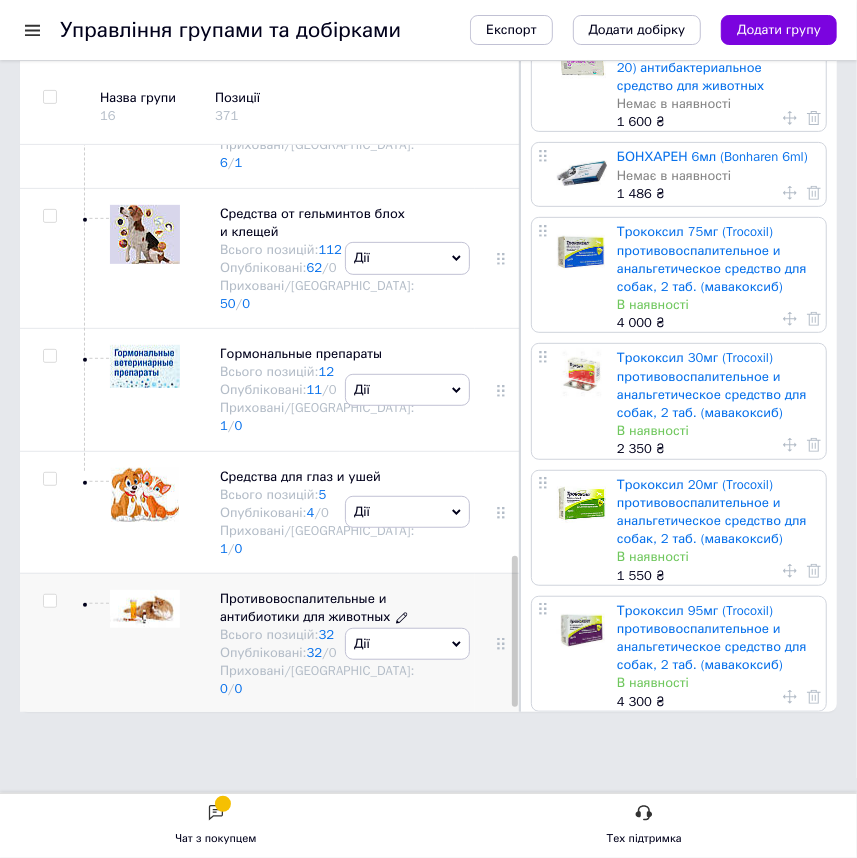 click on "Противовоспалительные и антибиотики для животных" at bounding box center [305, 607] 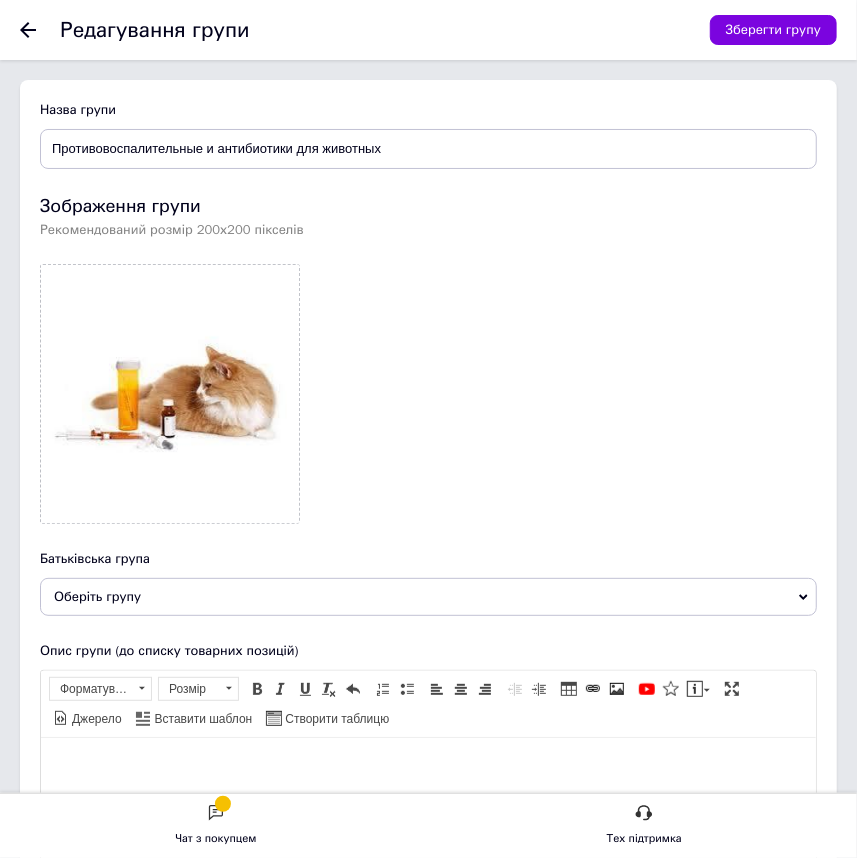 scroll, scrollTop: 0, scrollLeft: 0, axis: both 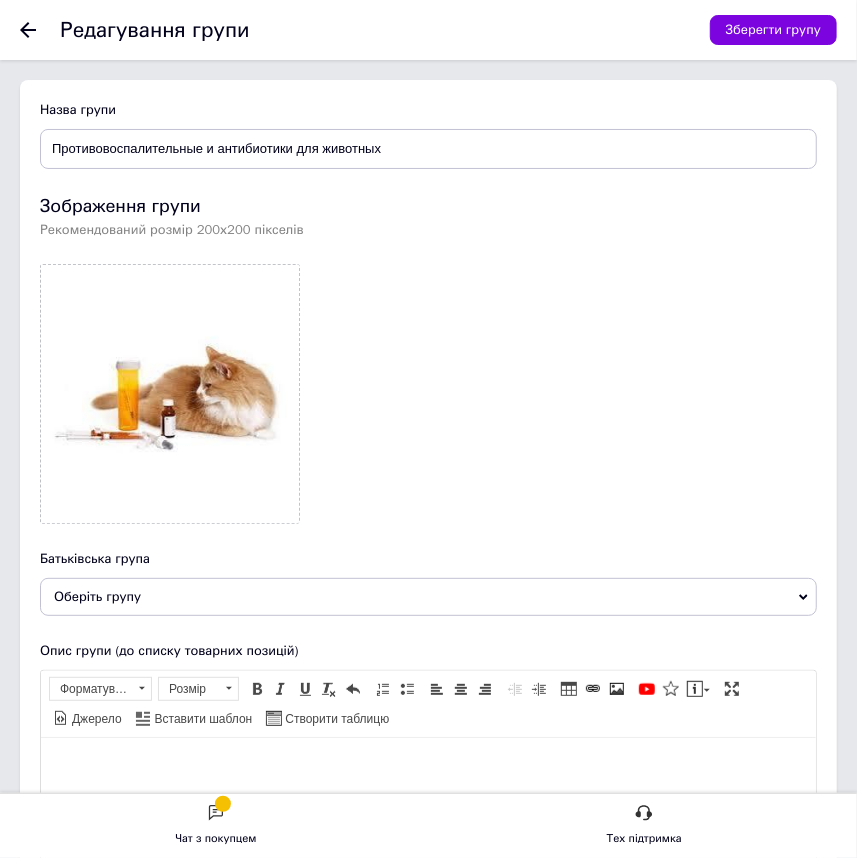 click 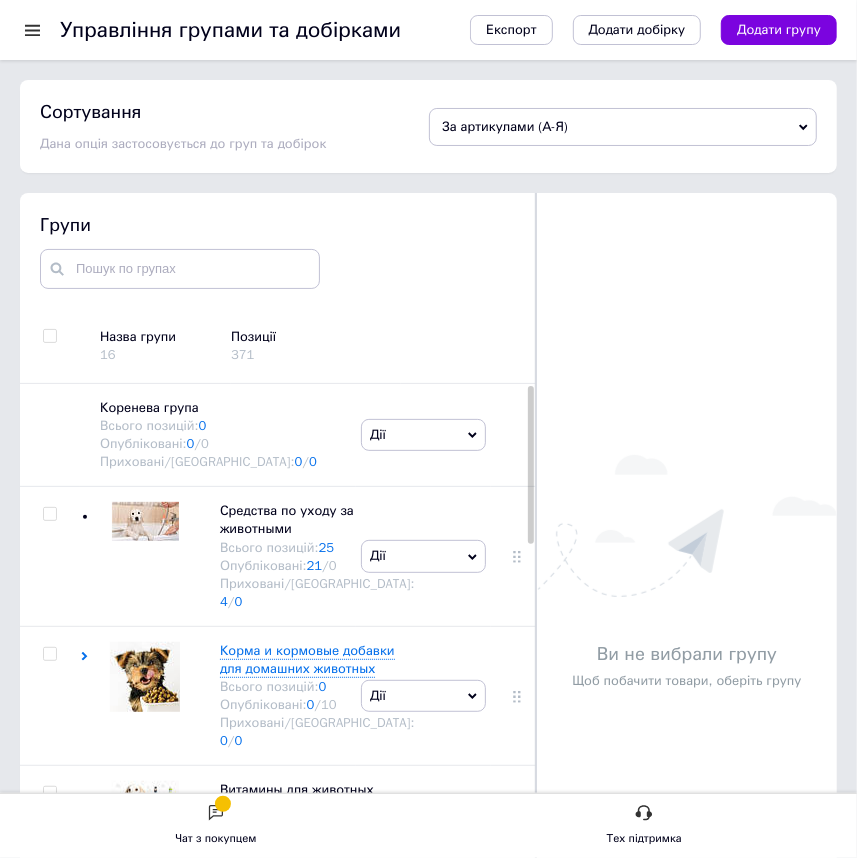 scroll, scrollTop: 83, scrollLeft: 0, axis: vertical 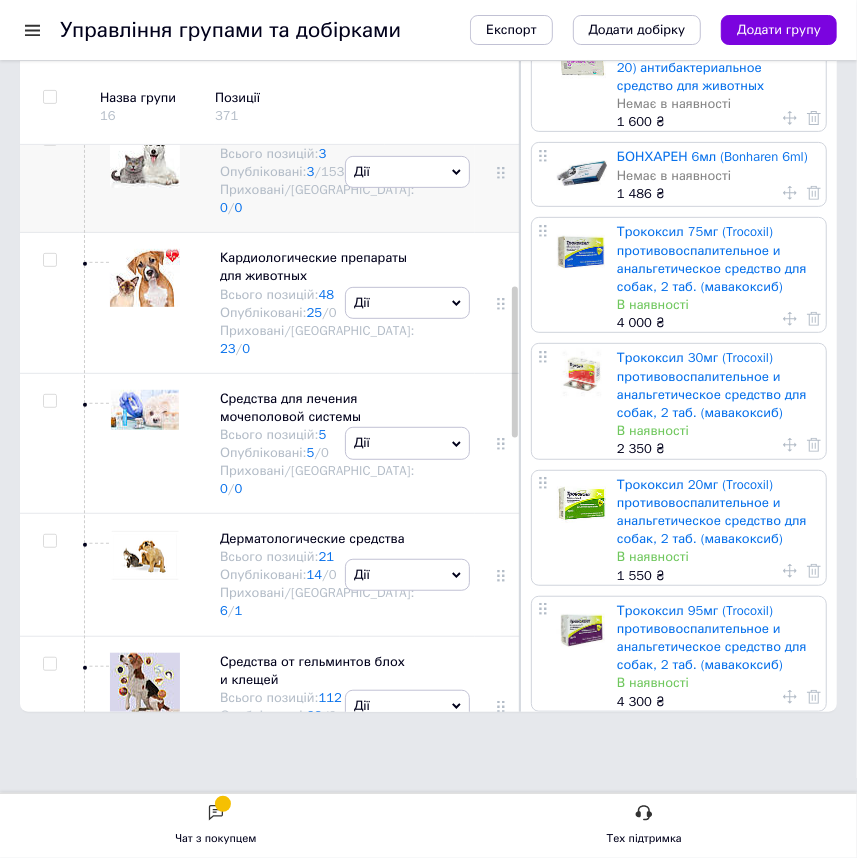 click on "[PERSON_NAME] групу Редагувати групу Додати підгрупу Додати товар Видалити групу" at bounding box center (407, 171) 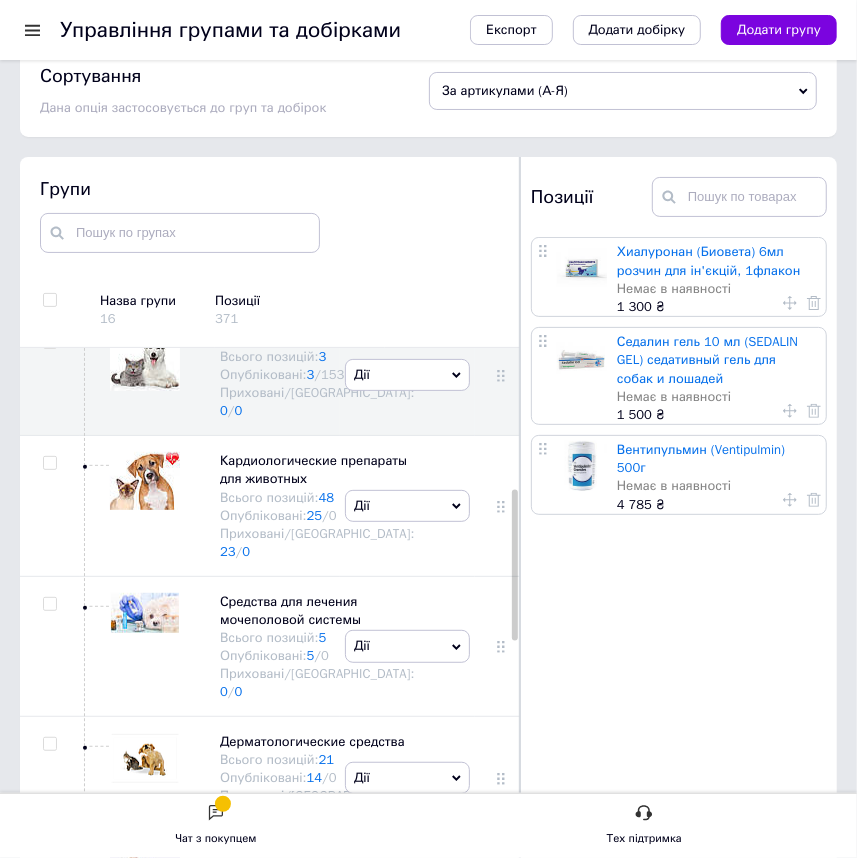 scroll, scrollTop: 0, scrollLeft: 0, axis: both 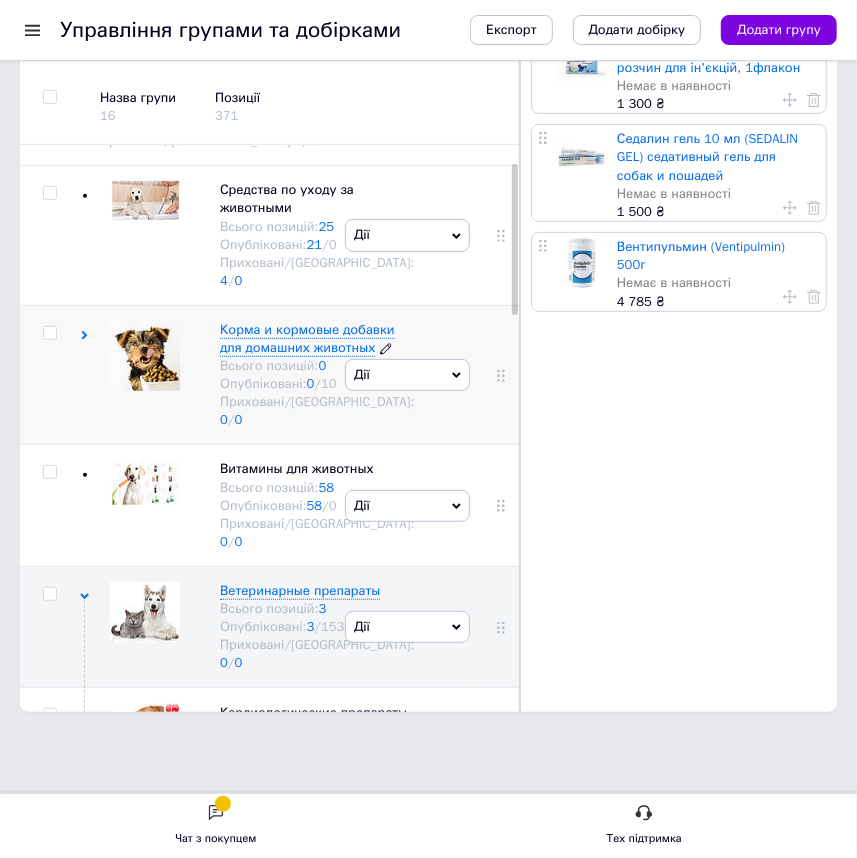 click on "Корма и кормовые добавки для домашних животных" at bounding box center [307, 338] 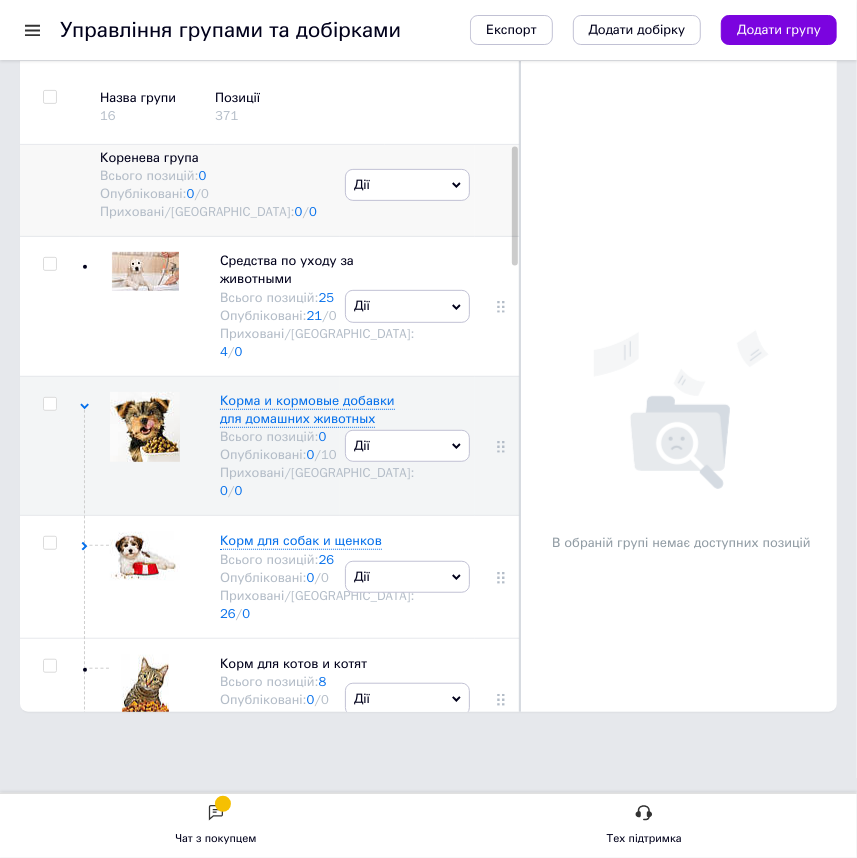 scroll, scrollTop: 0, scrollLeft: 0, axis: both 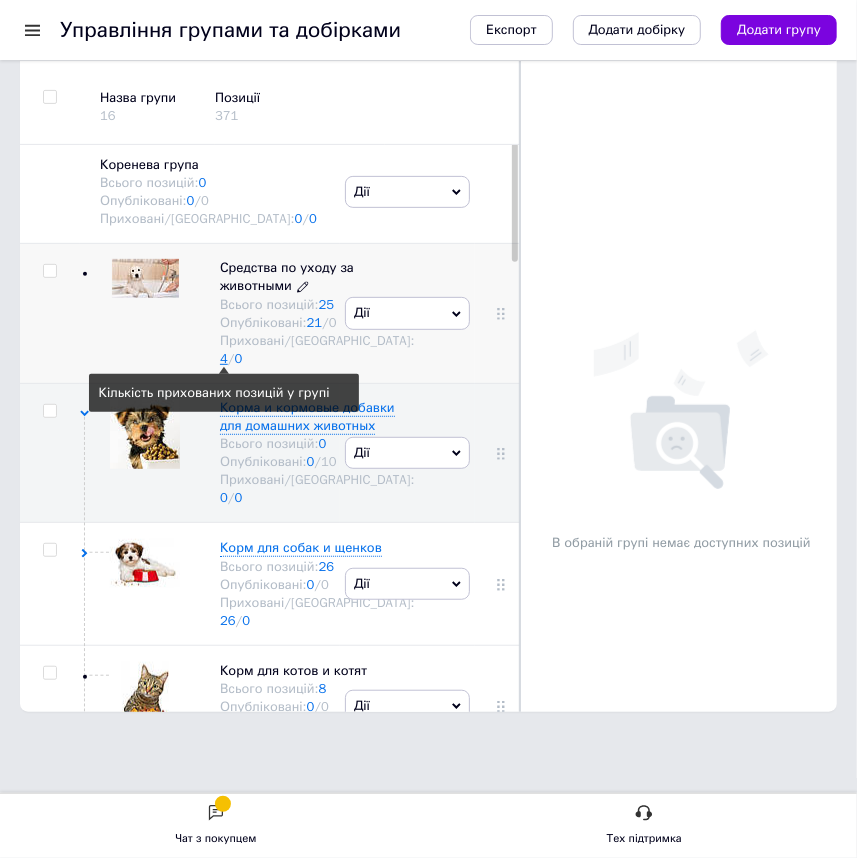 click on "4" at bounding box center [224, 358] 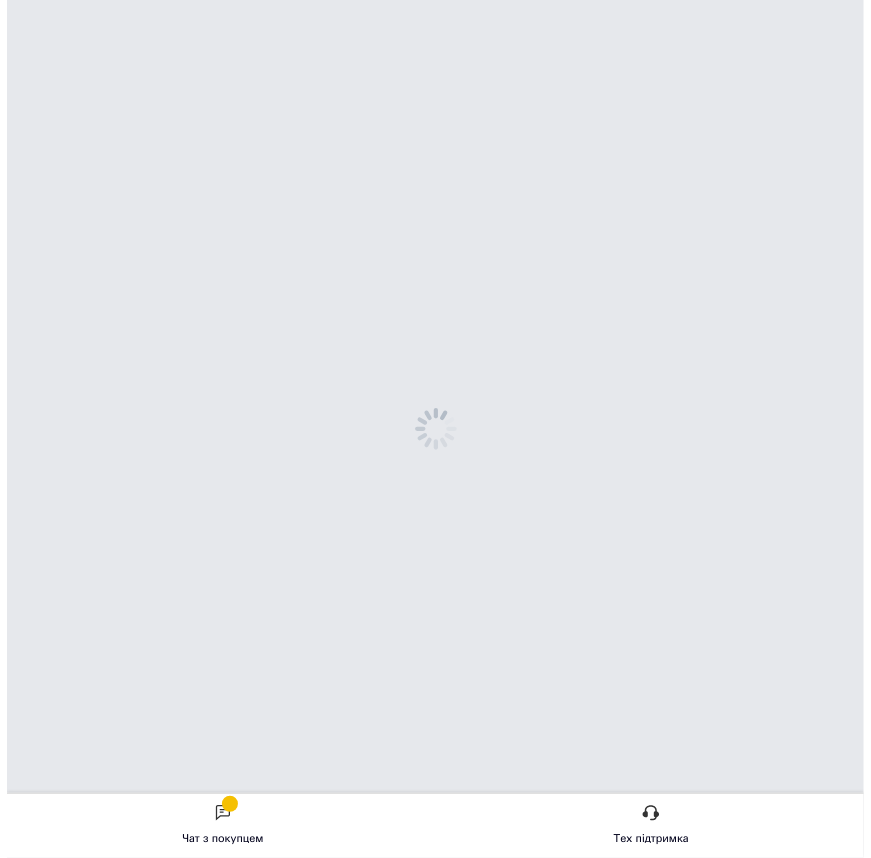 scroll, scrollTop: 0, scrollLeft: 0, axis: both 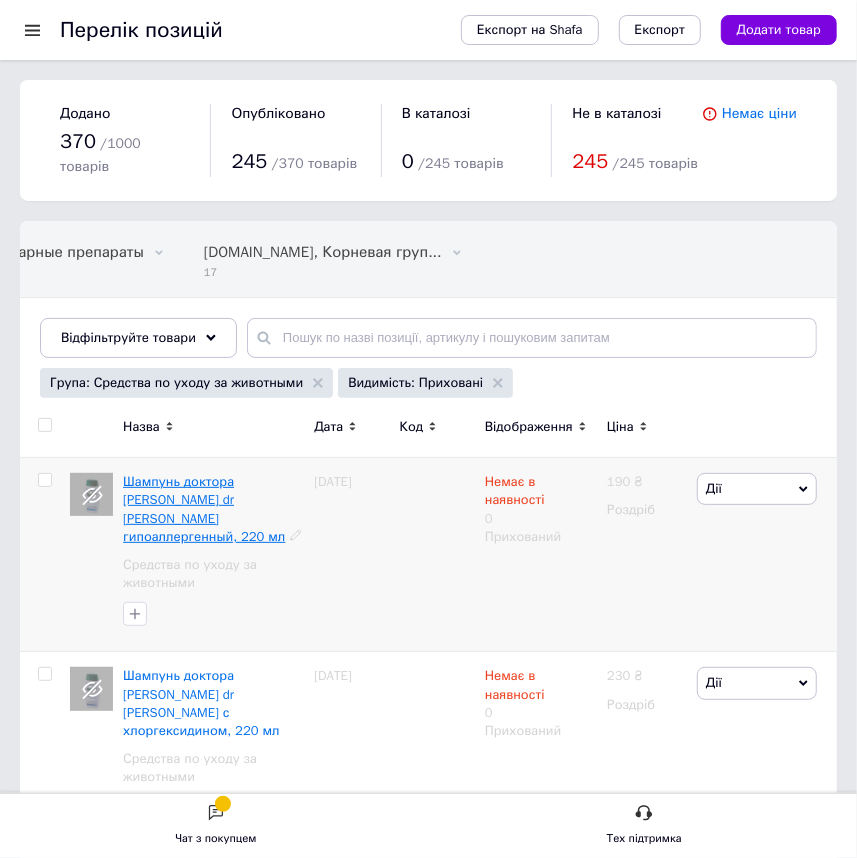 click on "Шампунь доктора [PERSON_NAME] dr [PERSON_NAME] гипоаллергенный, 220 мл" at bounding box center [204, 509] 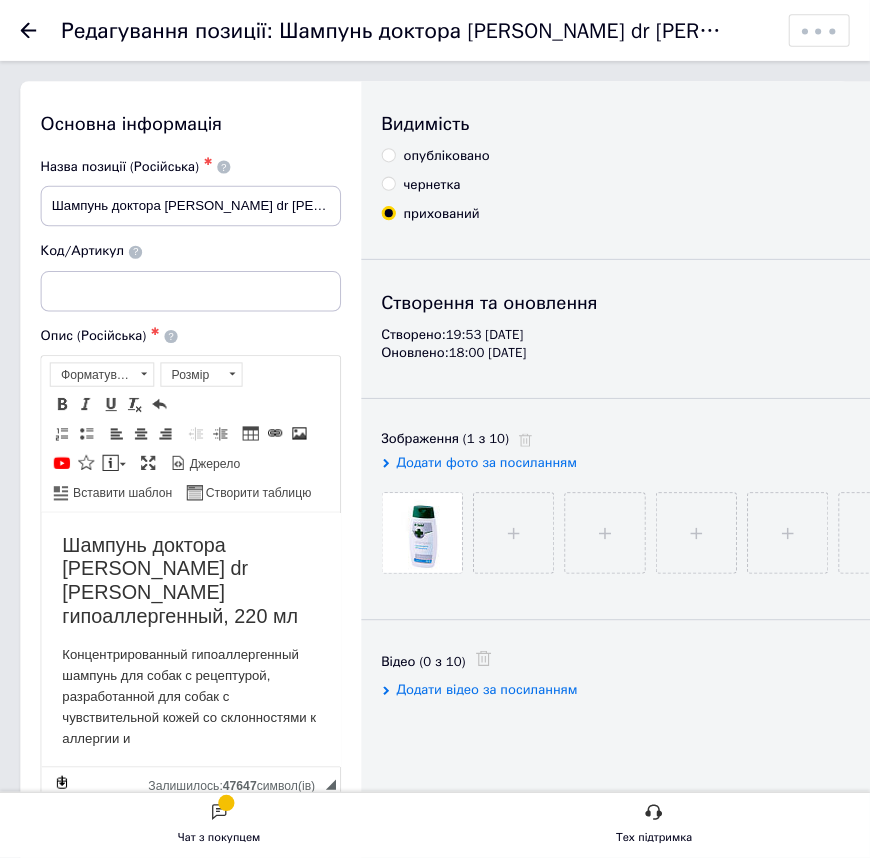 scroll, scrollTop: 0, scrollLeft: 0, axis: both 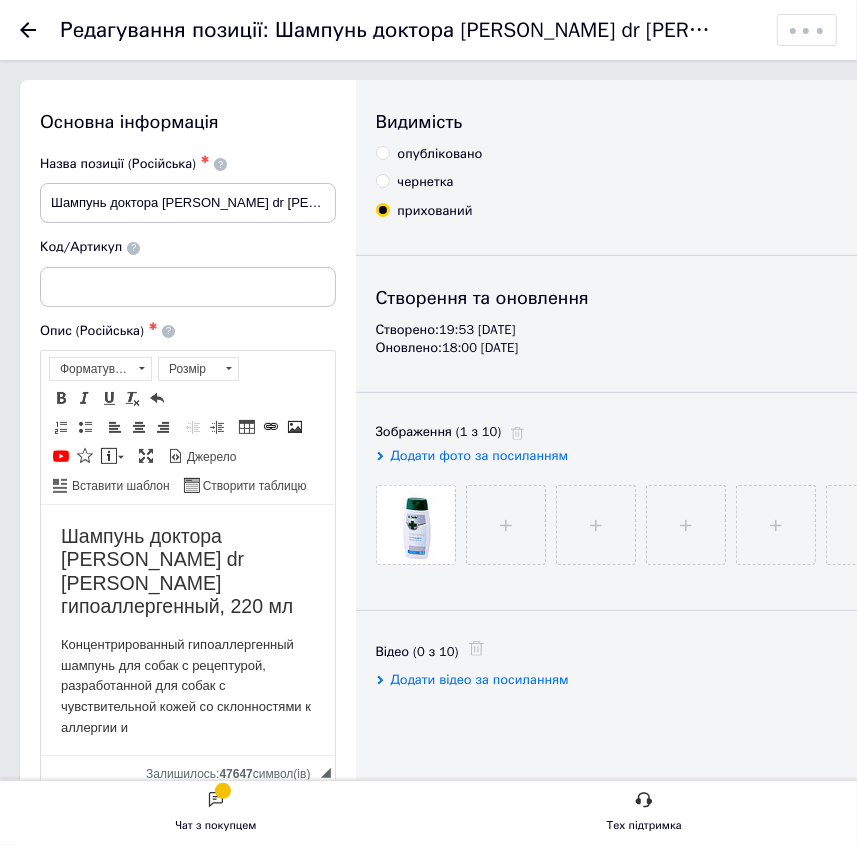 click on "Редагування позиції: Шампунь доктора [PERSON_NAME] dr [PERSON_NAME] гипоаллергенный, 220 мл Зберегти зміни Зберегти, перейти до списку Копіювати Додати подарунок Додати знижку Додати супутні Додати ярлик" at bounding box center (428, 30) 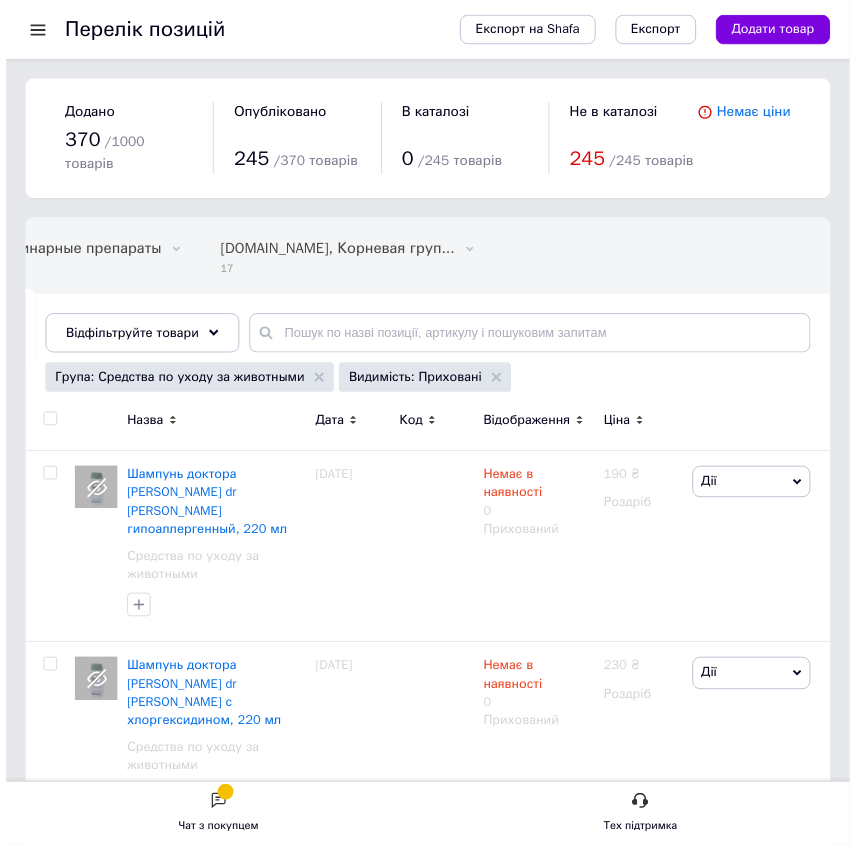 scroll, scrollTop: 0, scrollLeft: 276, axis: horizontal 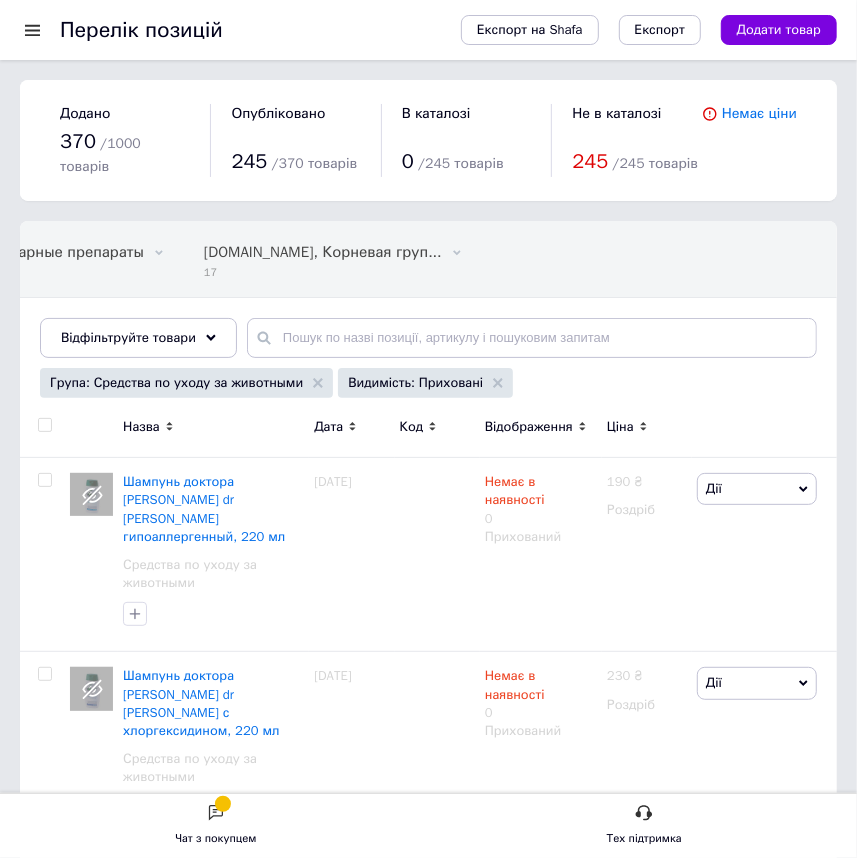 click at bounding box center (32, 30) 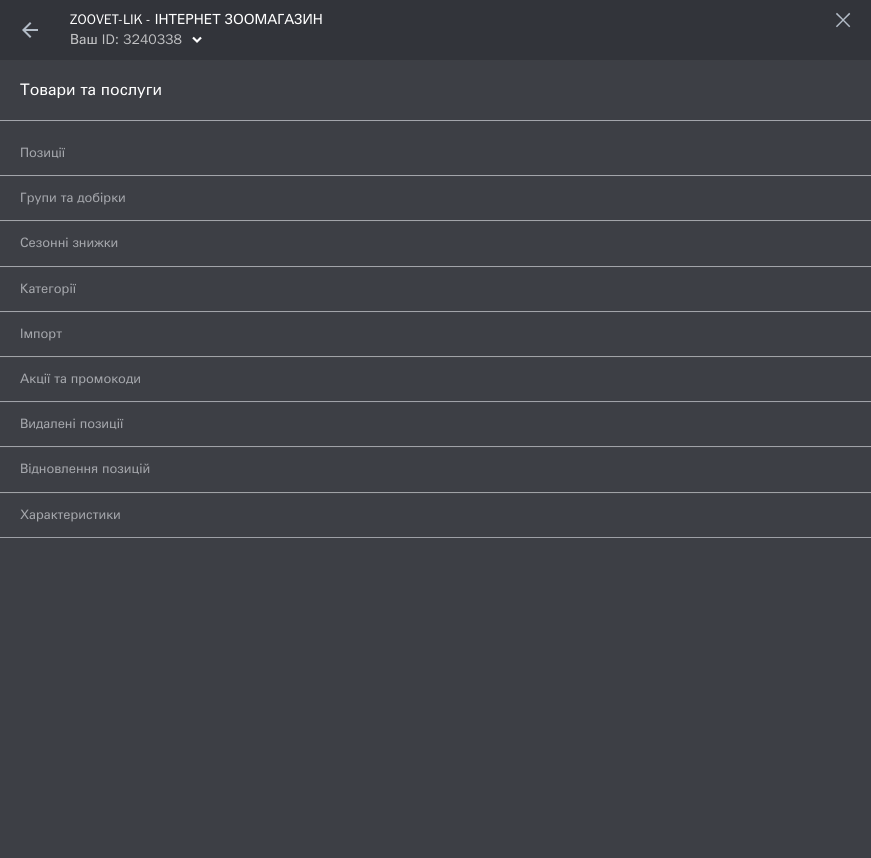 click on "Товари та послуги" at bounding box center (435, 90) 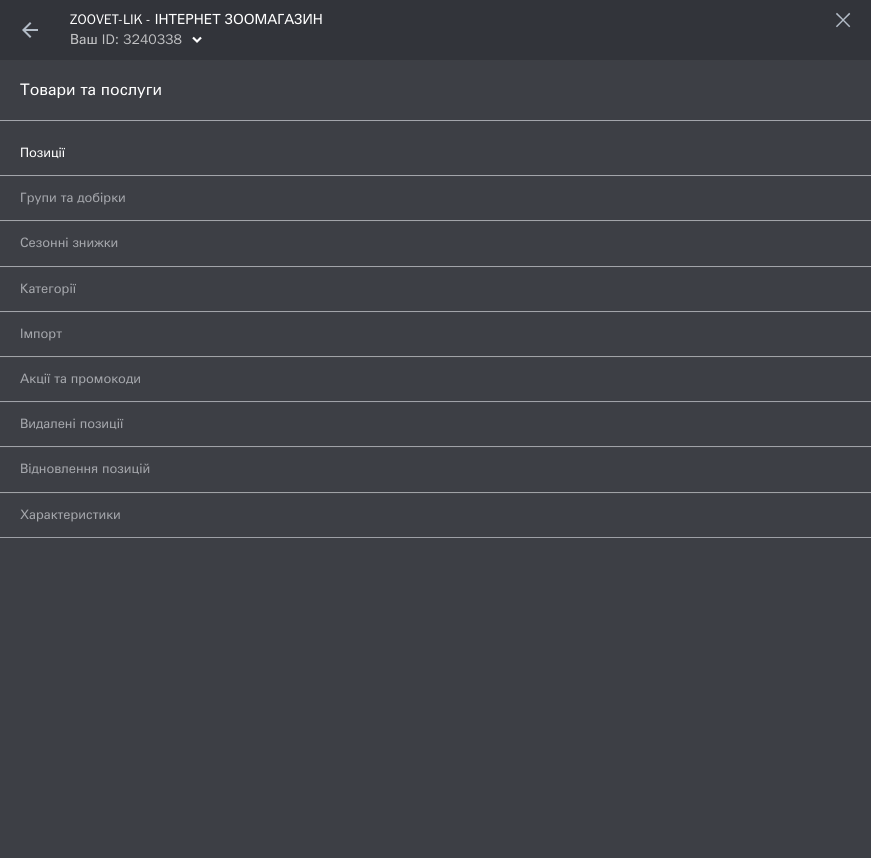click on "Позиції" at bounding box center (413, 153) 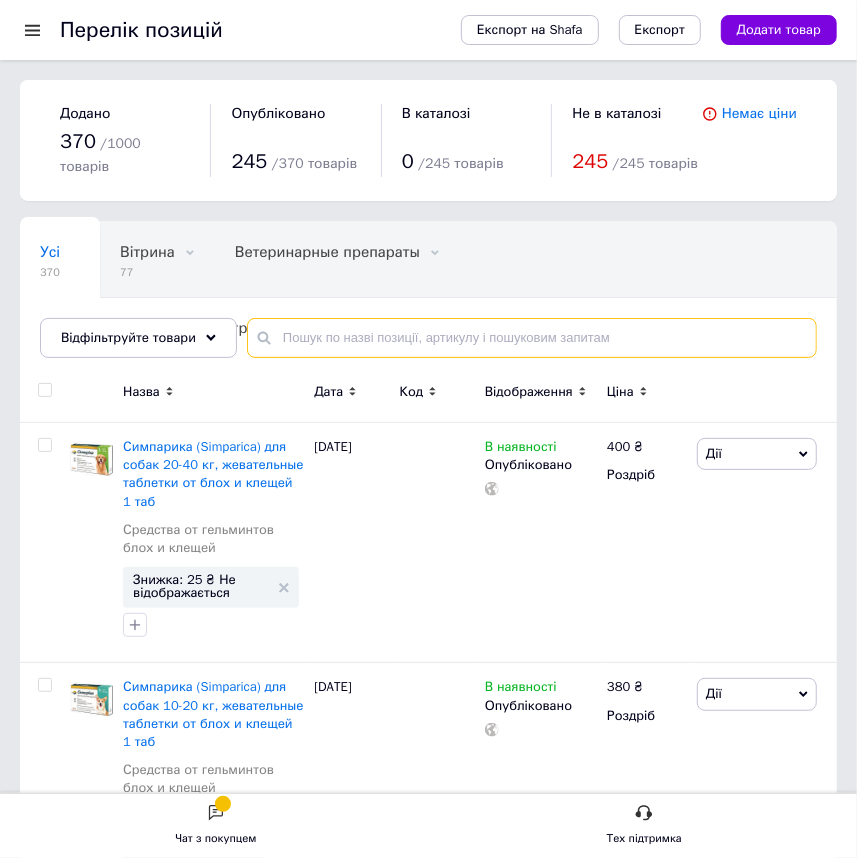 click at bounding box center (532, 338) 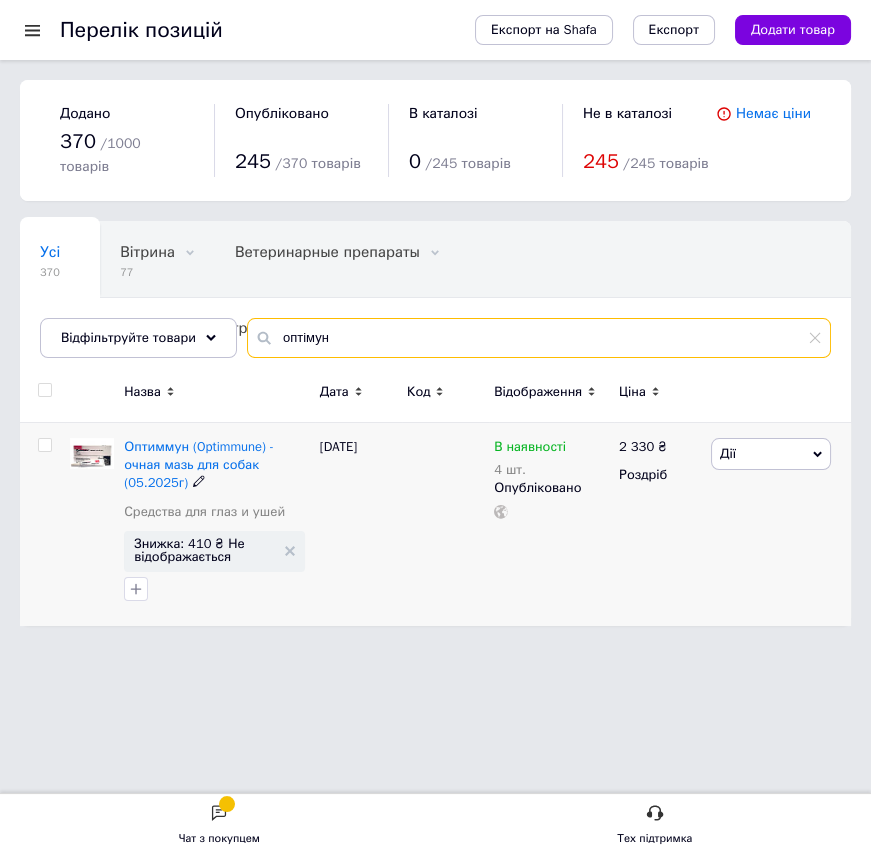 type on "оптімун" 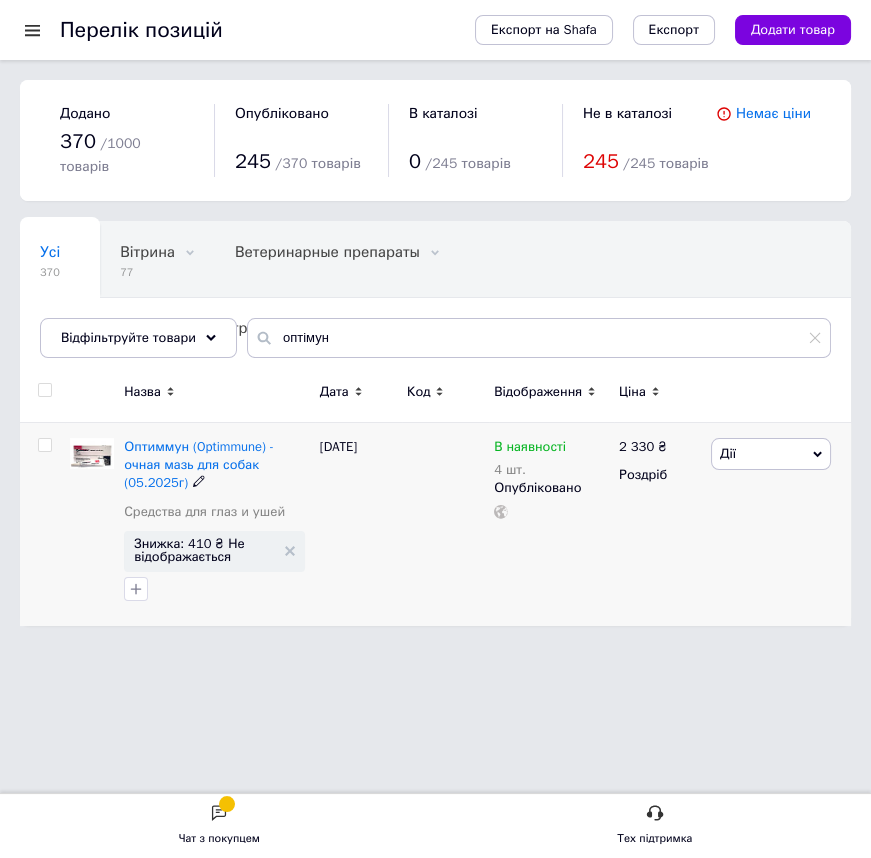 click on "Оптиммун (Optimmune) - очная мазь для собак (05.2025г) Средства для глаз и ушей" at bounding box center [216, 484] 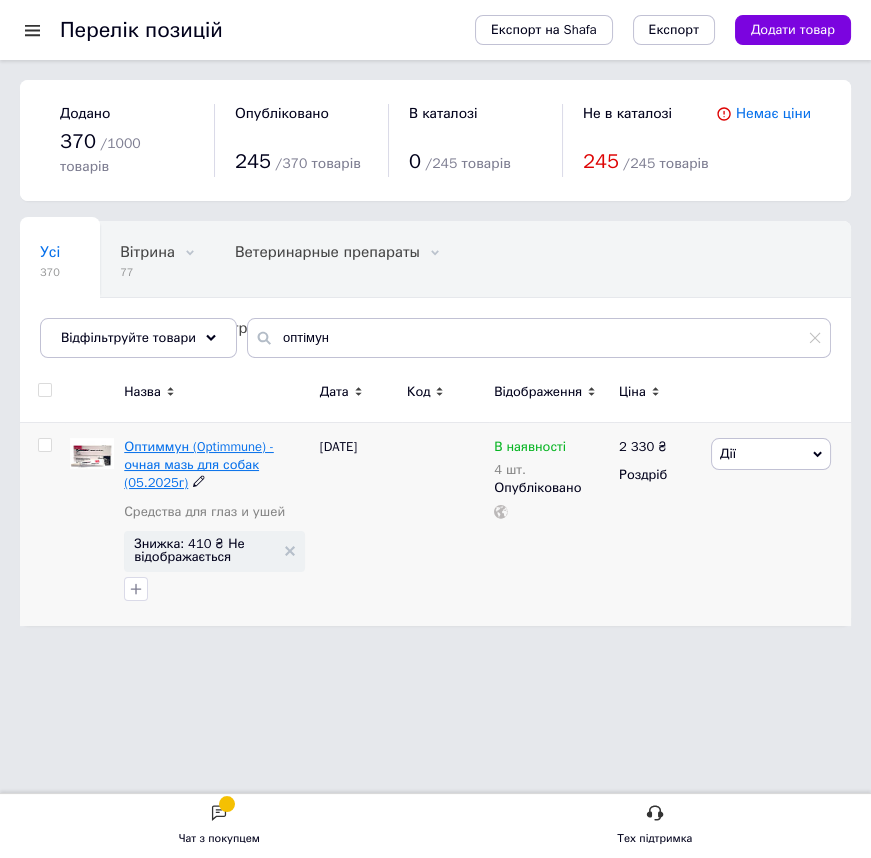 click on "Оптиммун (Optimmune) - очная мазь для собак (05.2025г)" at bounding box center (199, 464) 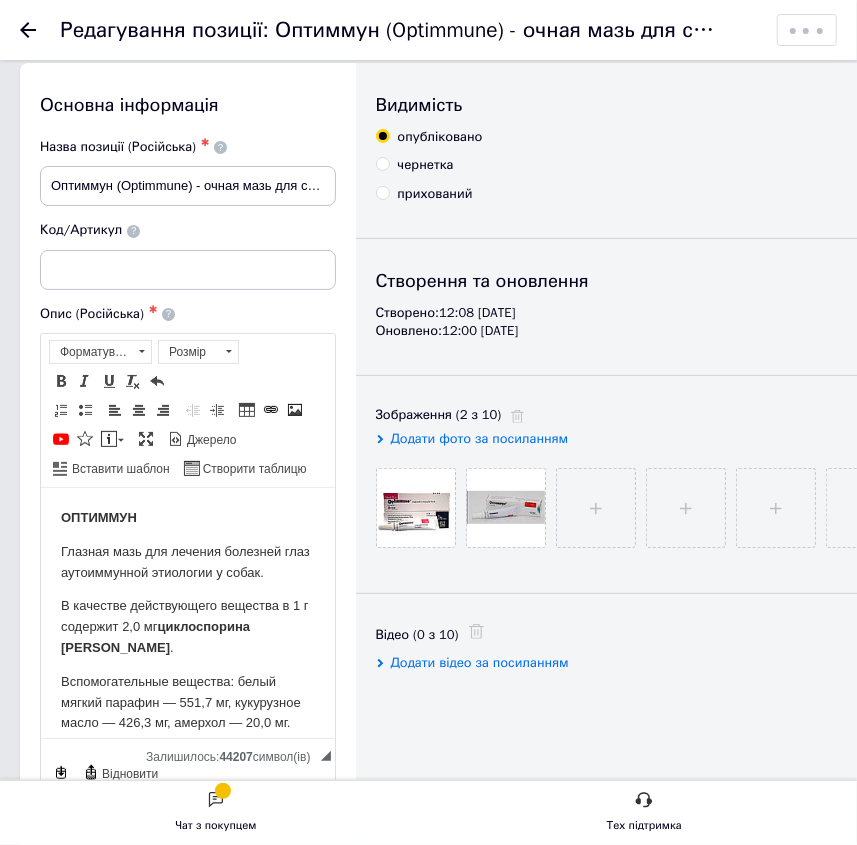 scroll, scrollTop: 0, scrollLeft: 0, axis: both 